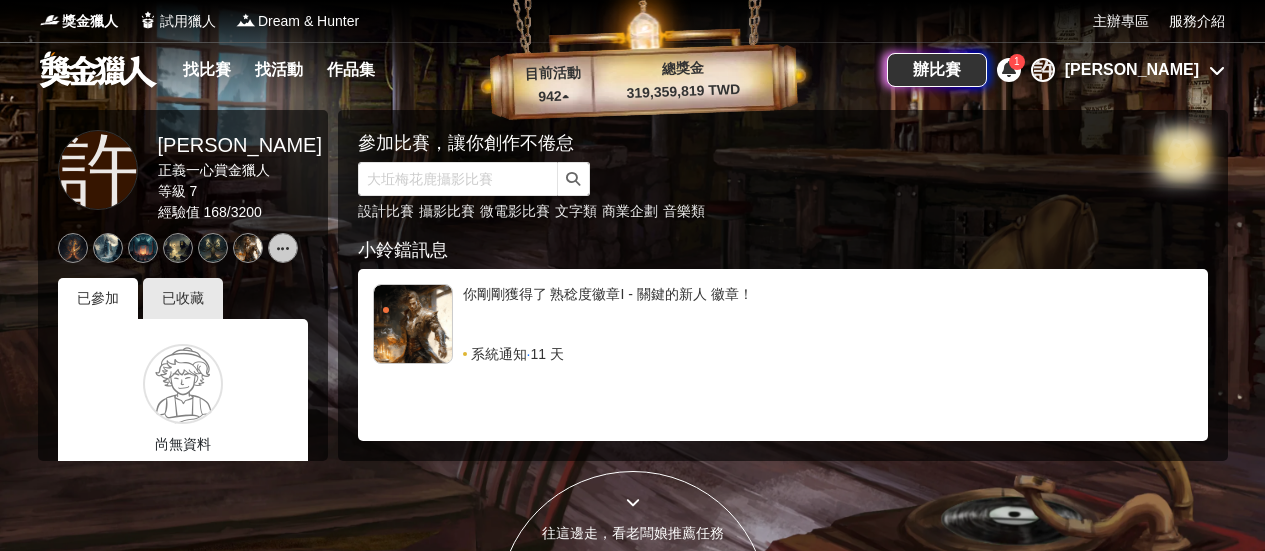 scroll, scrollTop: 0, scrollLeft: 0, axis: both 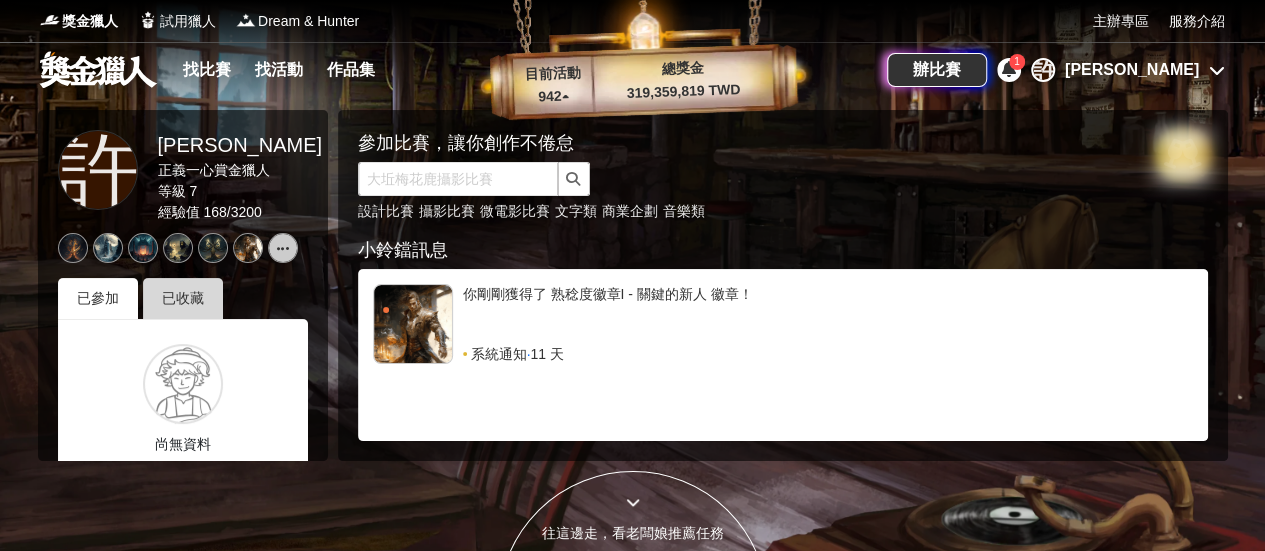 click on "已收藏" at bounding box center (183, 298) 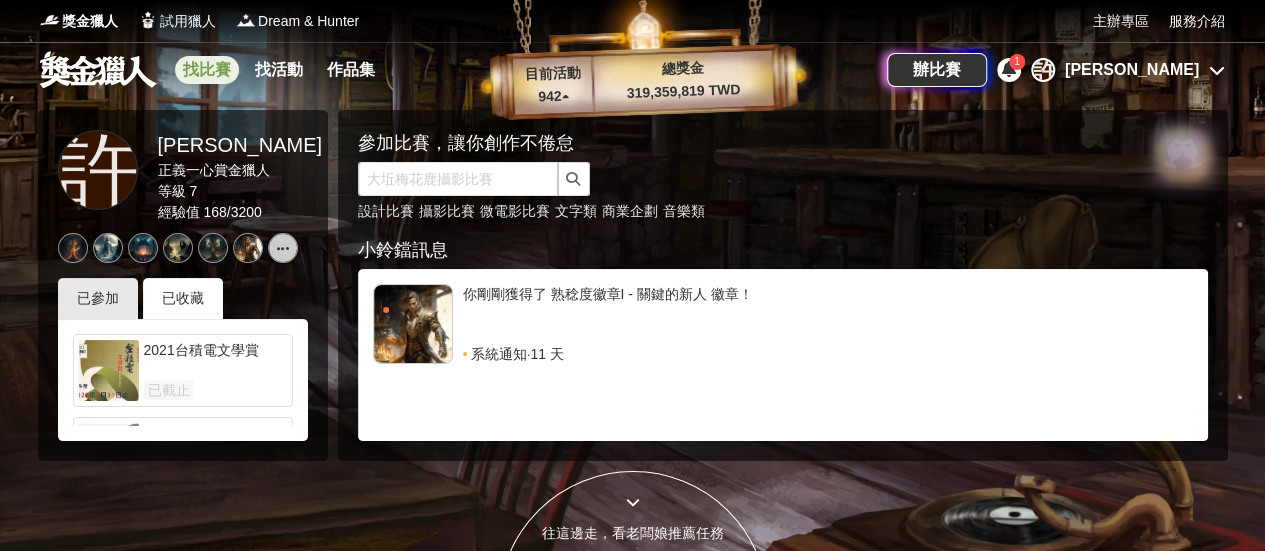 click on "找比賽" at bounding box center (207, 70) 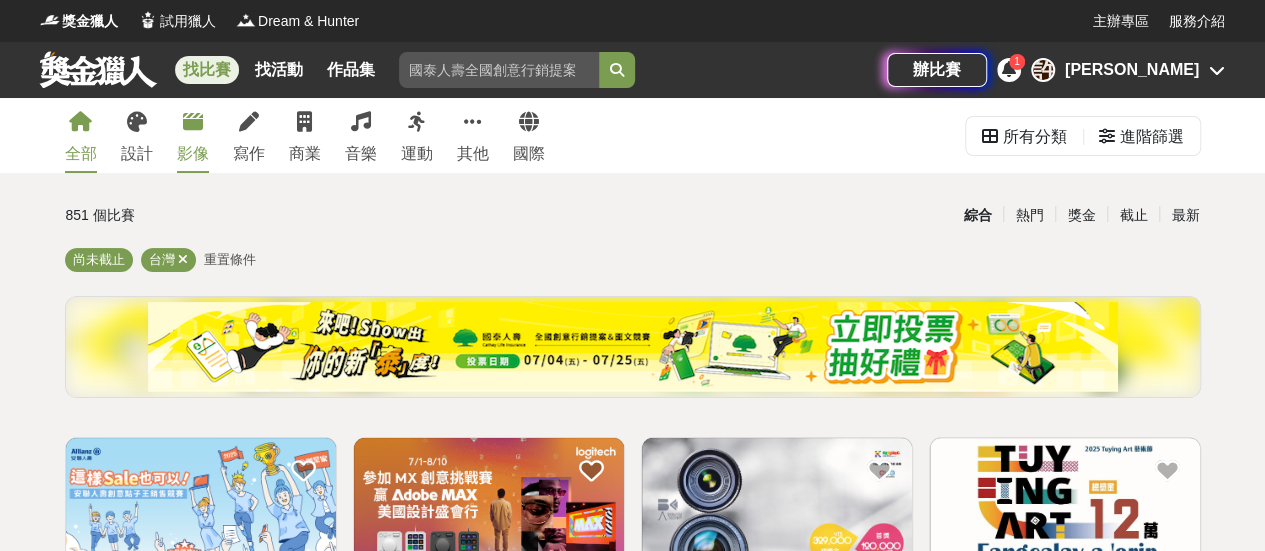 click at bounding box center (193, 122) 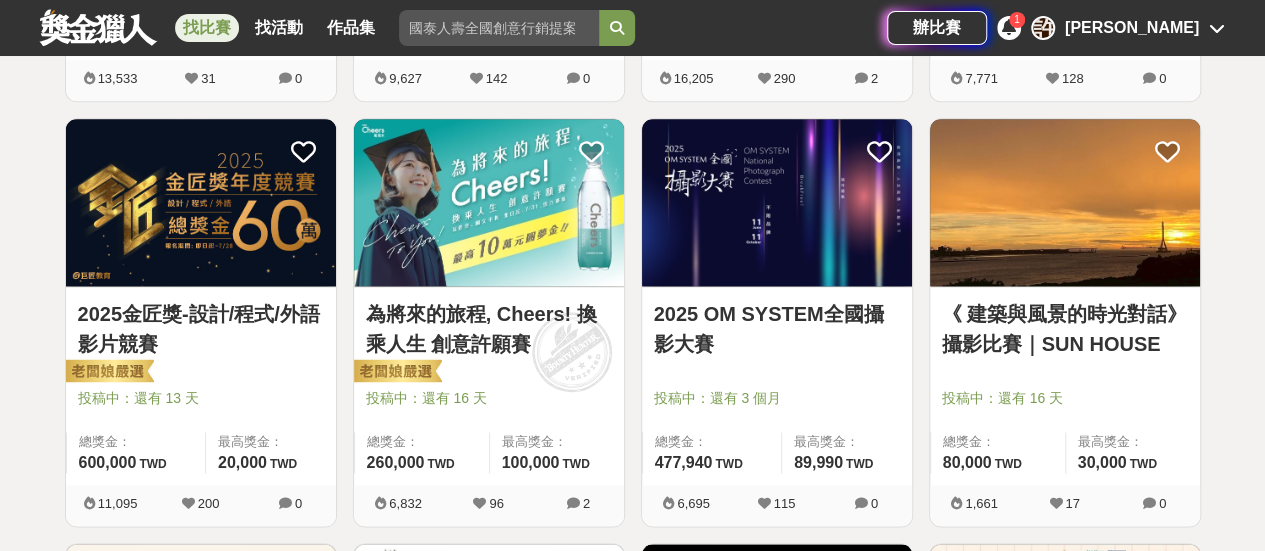 scroll, scrollTop: 1200, scrollLeft: 0, axis: vertical 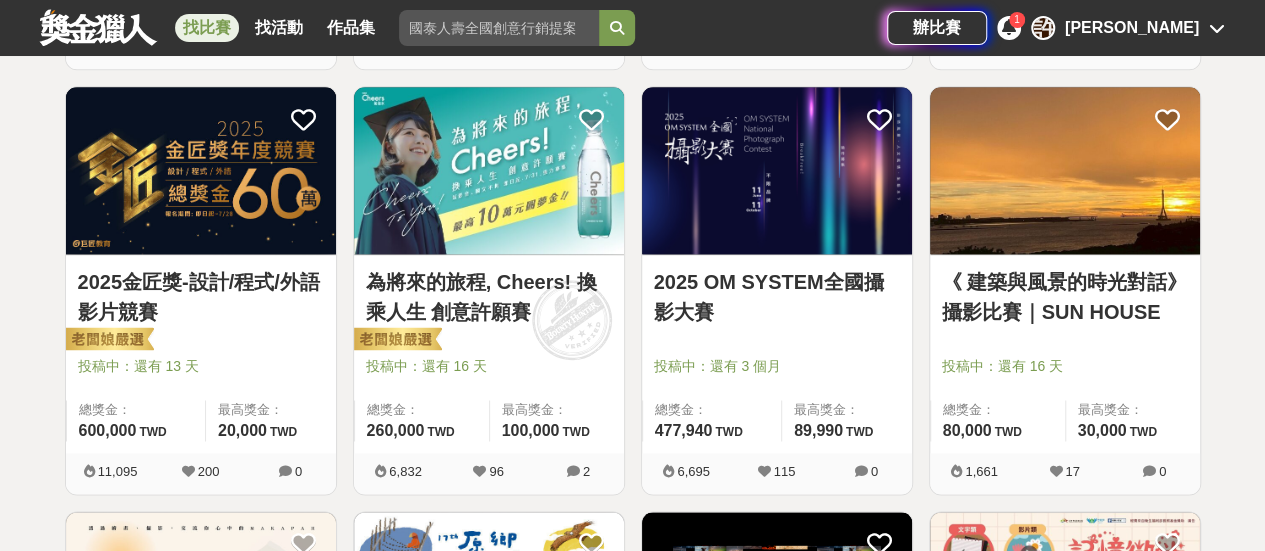 click on "為將來的旅程, Cheers! 換乘人生 創意許願賽" at bounding box center [489, 297] 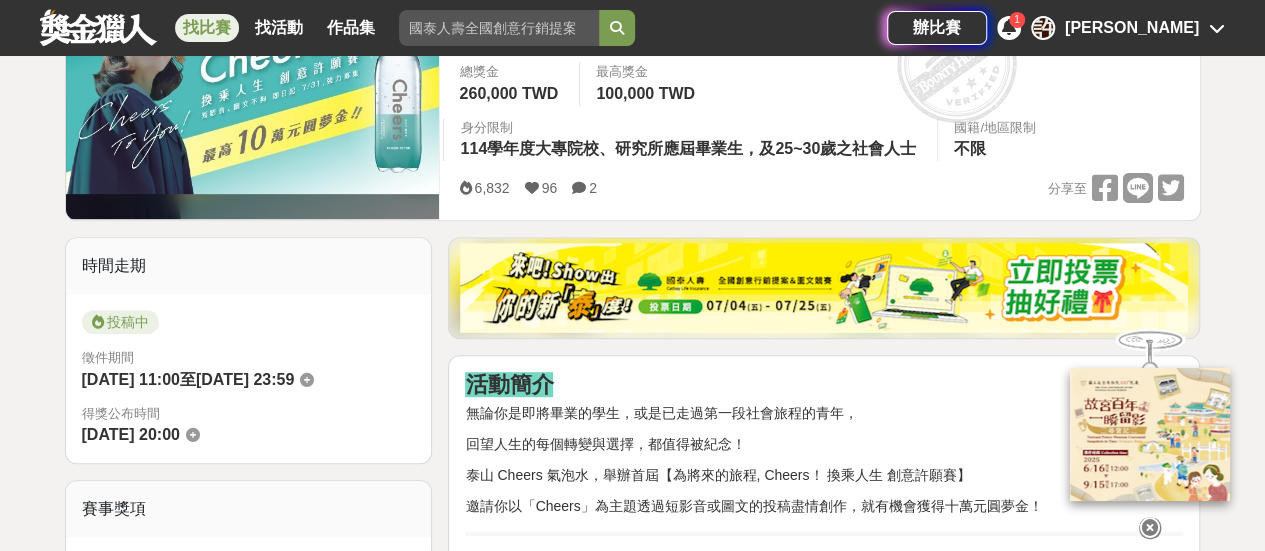scroll, scrollTop: 400, scrollLeft: 0, axis: vertical 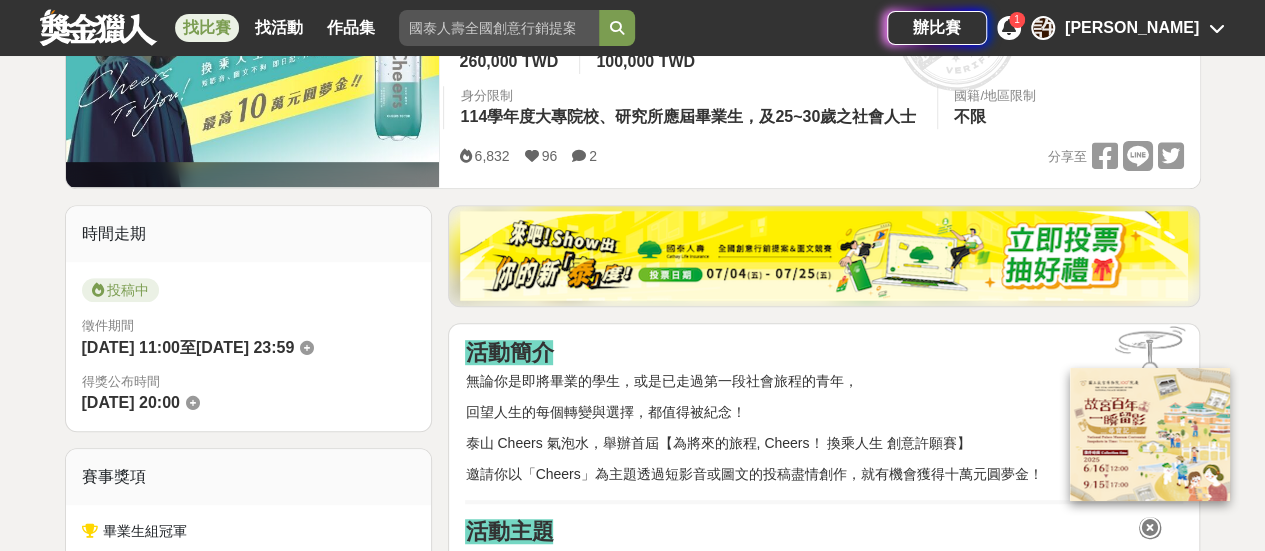 click at bounding box center [1150, 528] 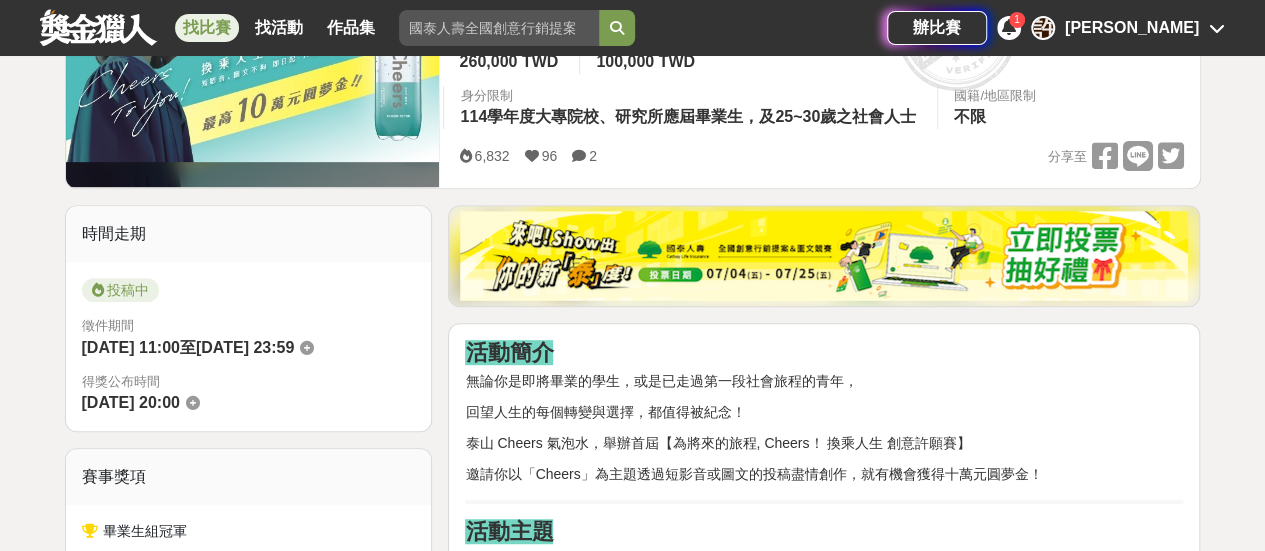 scroll, scrollTop: 500, scrollLeft: 0, axis: vertical 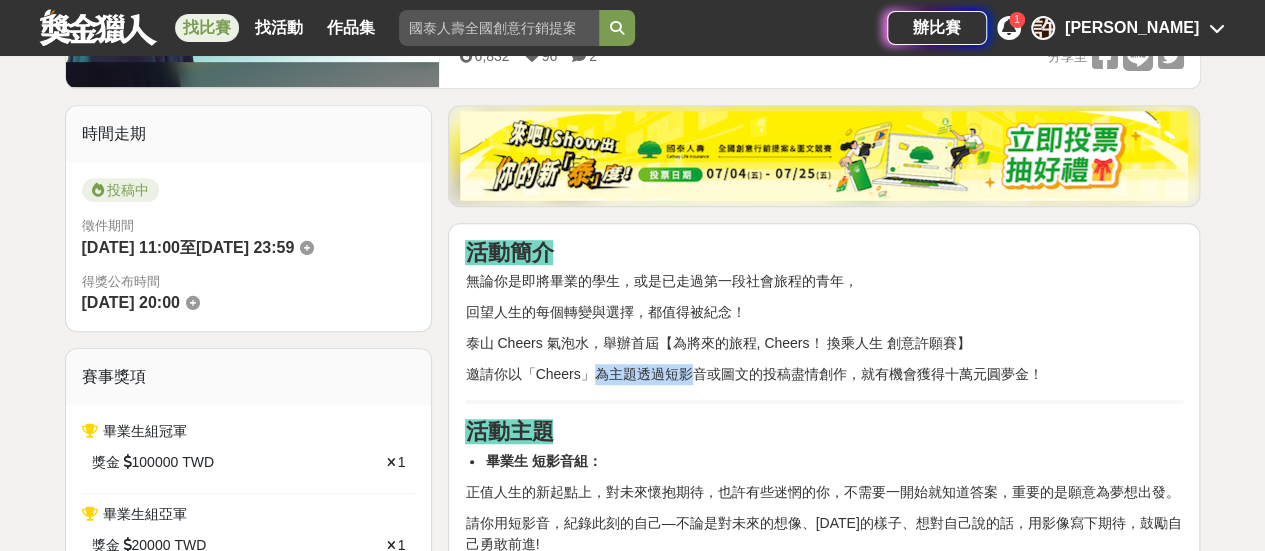 drag, startPoint x: 596, startPoint y: 372, endPoint x: 684, endPoint y: 368, distance: 88.09086 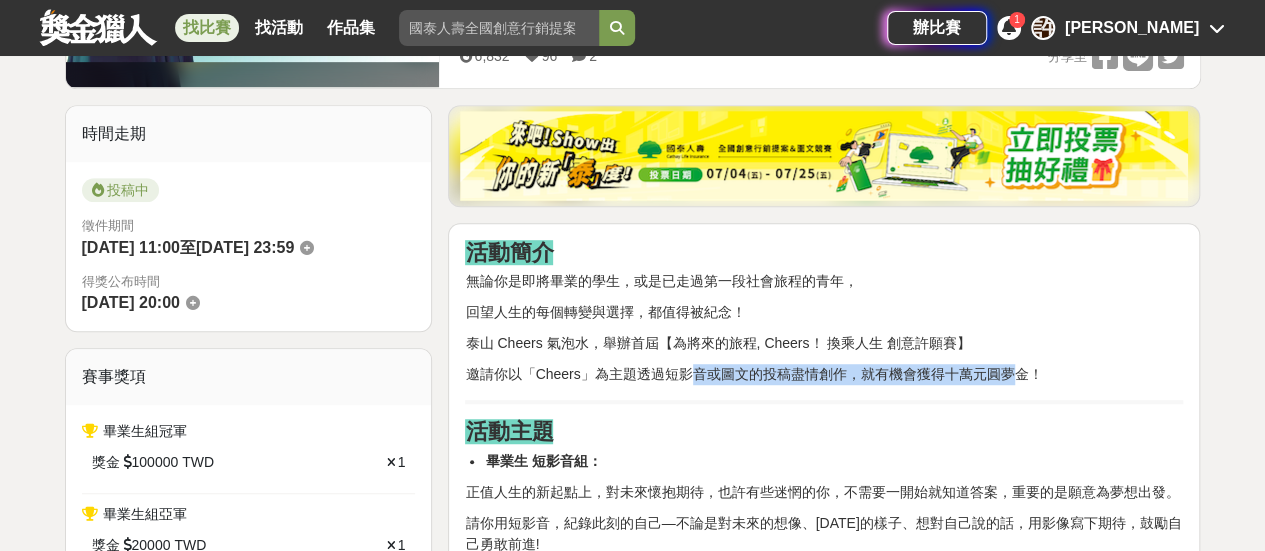 drag, startPoint x: 692, startPoint y: 373, endPoint x: 1015, endPoint y: 381, distance: 323.09906 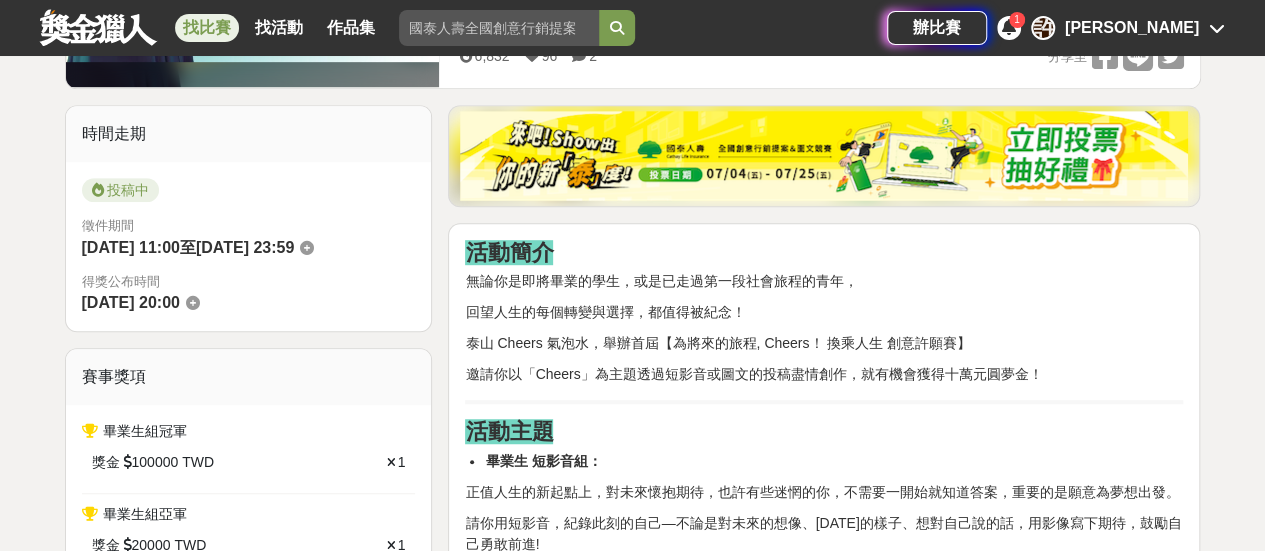 click on "活動簡介 無論你是即將畢業的學生，或是已走過第一段社會旅程的青年， 回望人生的每個轉變與選擇，都值得被紀念！ 泰山 Cheers 氣泡水，舉辦首屆【為將來的旅程, Cheers！ 換乘人生 創意許願賽】 邀請你以「Cheers」為主題透過短影音或圖文的投稿盡情創作，就有機會獲得十萬元圓夢金！ 活動主題 畢業生 短影音組： 正值人生的新起點上，對未來懷抱期待，也許有些迷惘的你，不需要一開始就知道答案，重要的是願意為夢想出發。 請你用短影音，紀錄此刻的自己—不論是對未來的想像、[DATE]的樣子、想對自己說的話，用影像寫下期待，鼓勵自己勇敢前進!  青年 圖文設計組： 出社會後一段時間的你，或許走在不同的路上，又或是實現了當時不敢想的事，無論經歷了什麼，這些成長與轉變造就現在的你， 參賽資格 二、青年 圖文設計組：  25～30歲之社會人士 40%" at bounding box center [824, 1727] 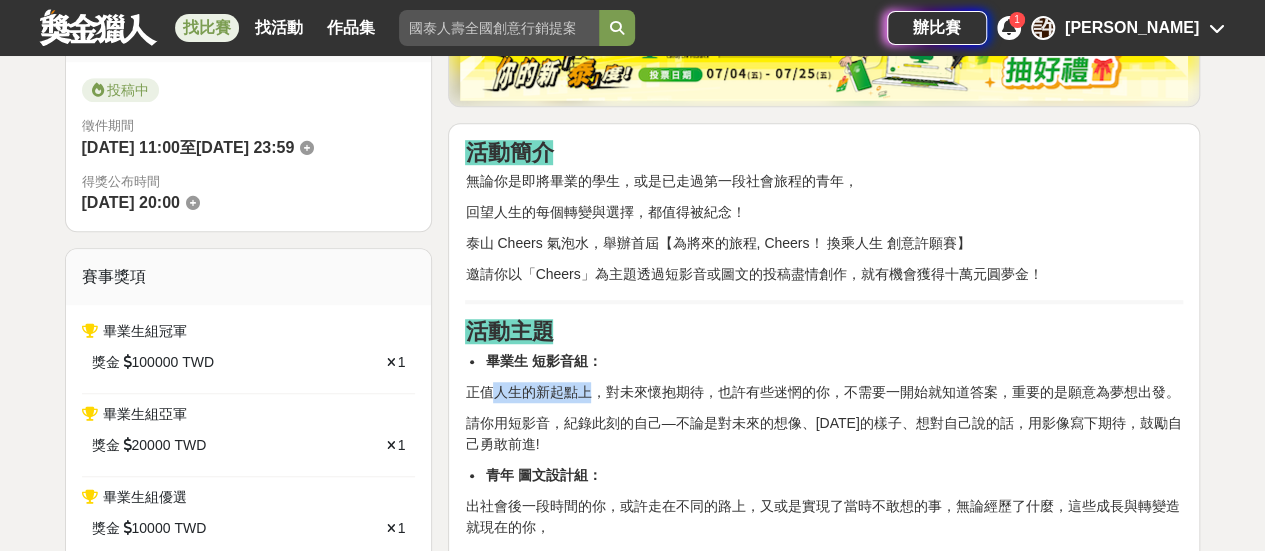 drag, startPoint x: 491, startPoint y: 386, endPoint x: 584, endPoint y: 391, distance: 93.13431 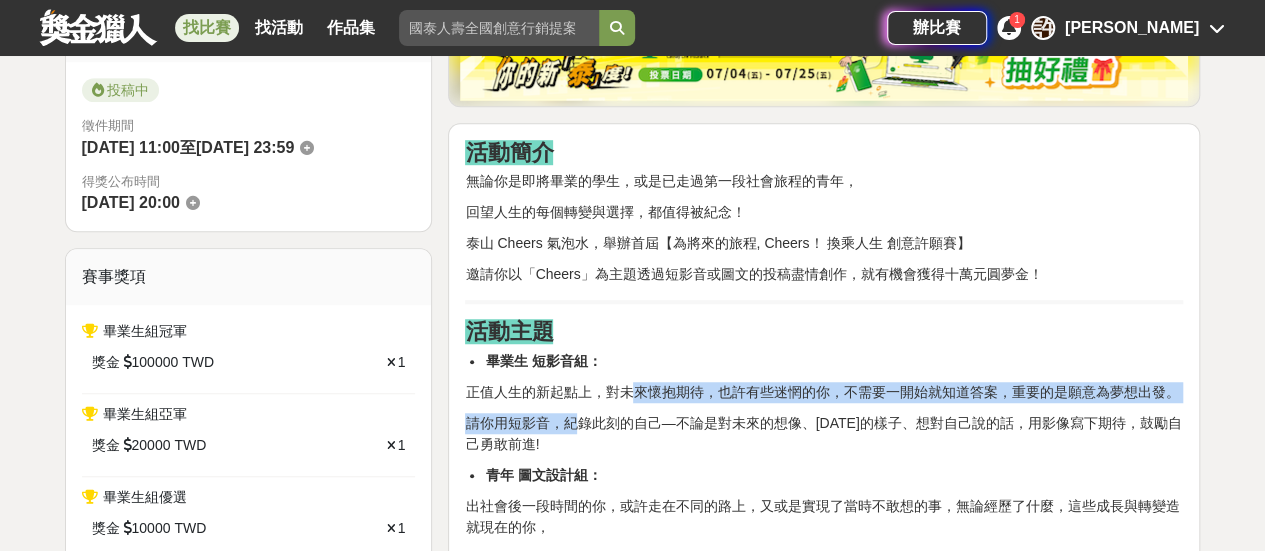 drag, startPoint x: 626, startPoint y: 391, endPoint x: 578, endPoint y: 403, distance: 49.47727 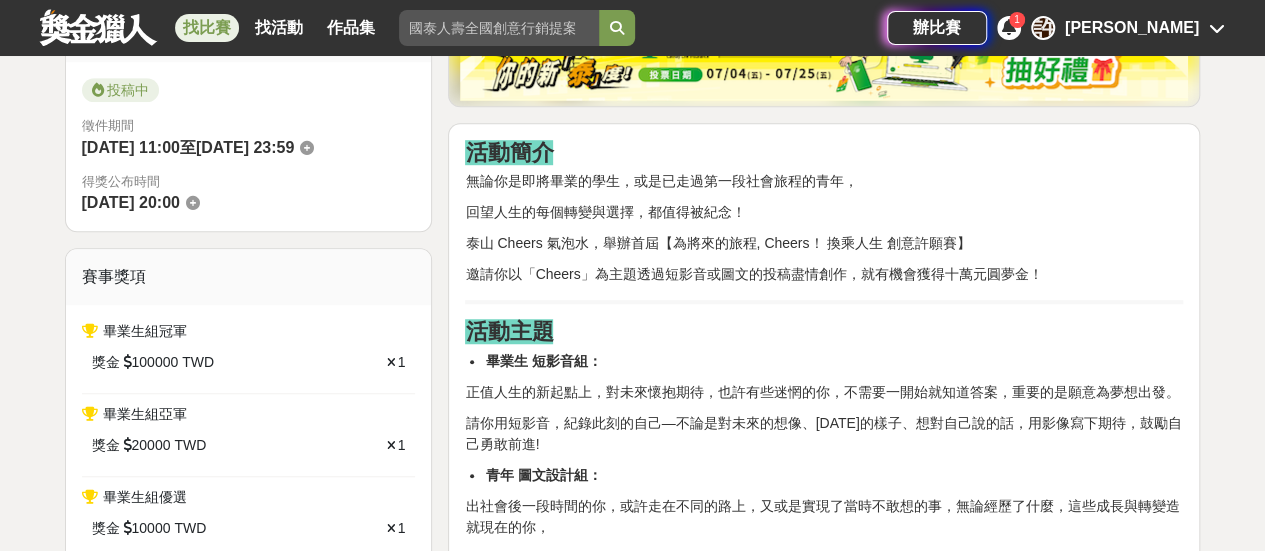 click on "請你用短影音，紀錄此刻的自己—不論是對未來的想像、[DATE]的樣子、想對自己說的話，用影像寫下期待，鼓勵自己勇敢前進!" at bounding box center [823, 433] 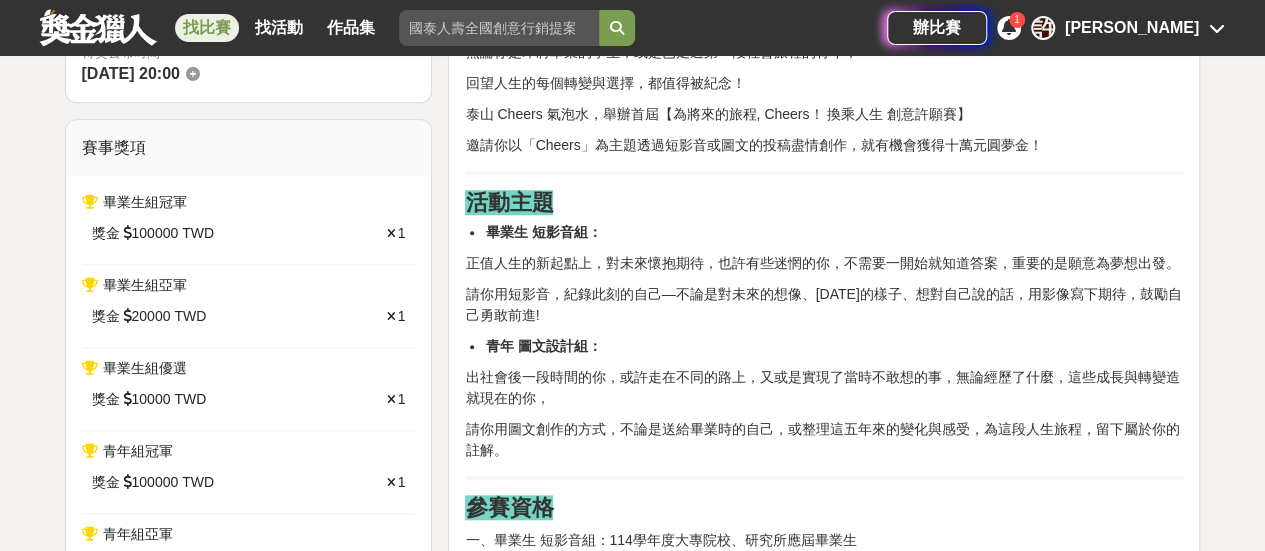 scroll, scrollTop: 900, scrollLeft: 0, axis: vertical 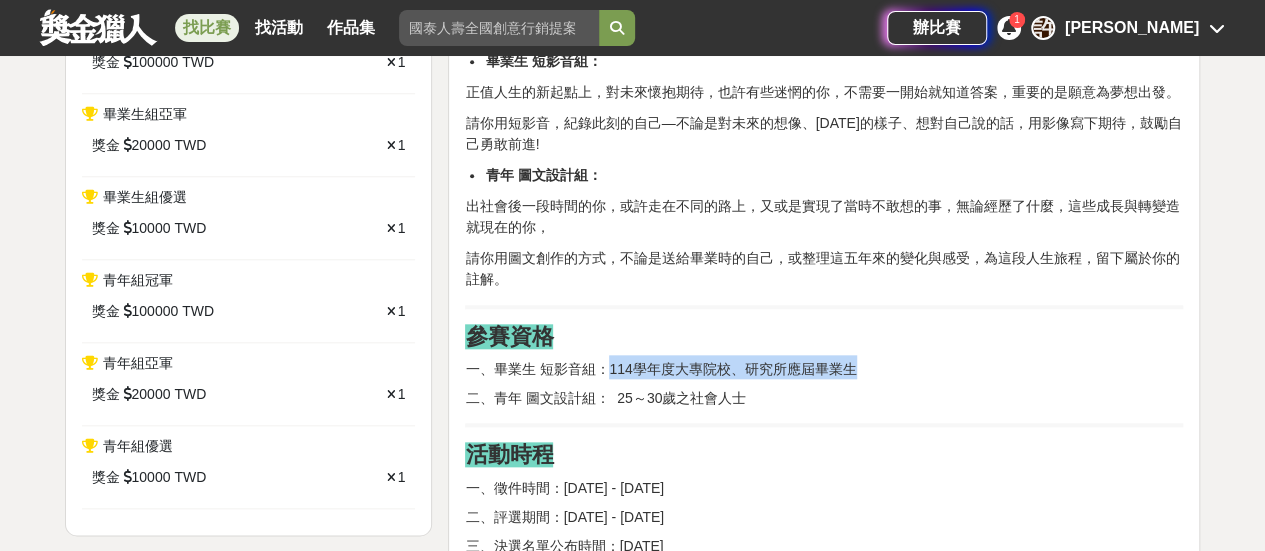 drag, startPoint x: 608, startPoint y: 365, endPoint x: 948, endPoint y: 411, distance: 343.09766 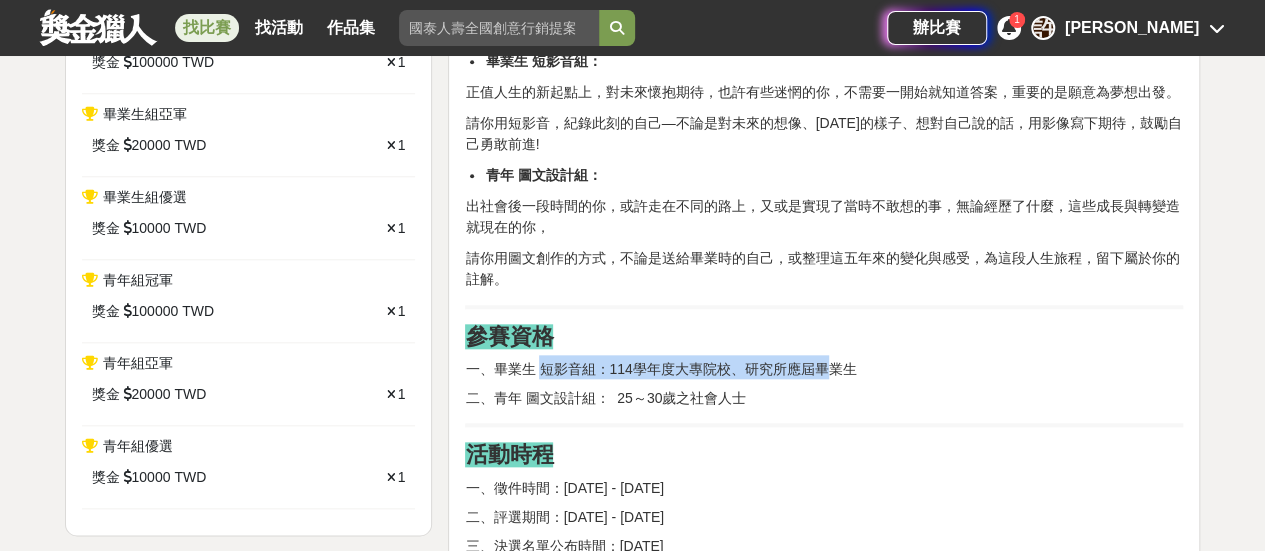 drag, startPoint x: 540, startPoint y: 370, endPoint x: 821, endPoint y: 369, distance: 281.00177 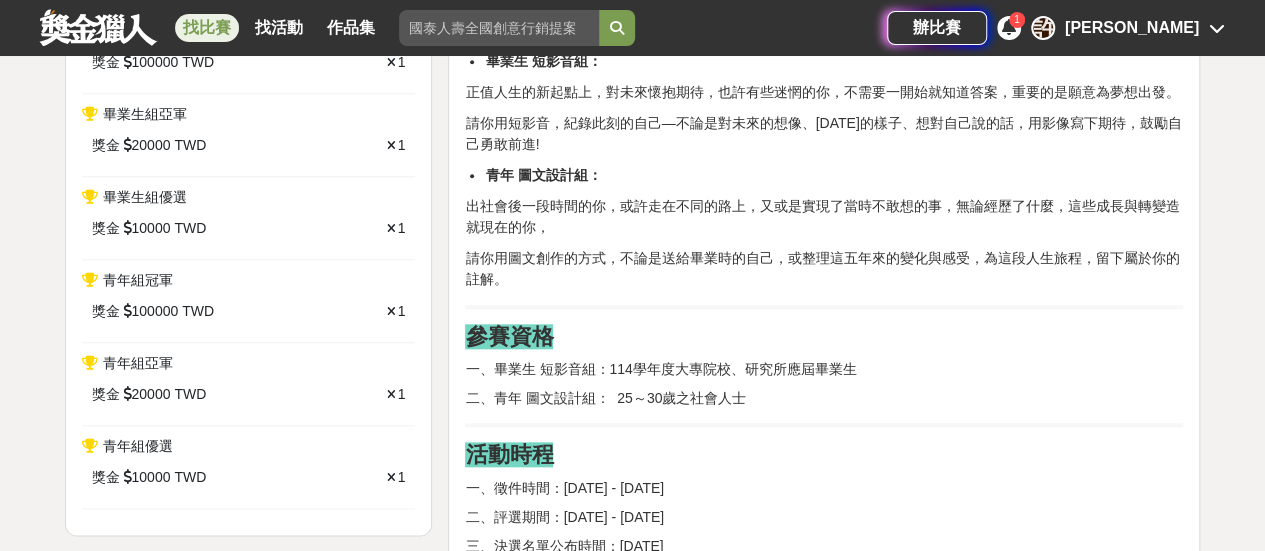 click on "活動簡介 無論你是即將畢業的學生，或是已走過第一段社會旅程的青年， 回望人生的每個轉變與選擇，都值得被紀念！ 泰山 Cheers 氣泡水，舉辦首屆【為將來的旅程, Cheers！ 換乘人生 創意許願賽】 邀請你以「Cheers」為主題透過短影音或圖文的投稿盡情創作，就有機會獲得十萬元圓夢金！ 活動主題 畢業生 短影音組： 正值人生的新起點上，對未來懷抱期待，也許有些迷惘的你，不需要一開始就知道答案，重要的是願意為夢想出發。 請你用短影音，紀錄此刻的自己—不論是對未來的想像、[DATE]的樣子、想對自己說的話，用影像寫下期待，鼓勵自己勇敢前進!  青年 圖文設計組： 出社會後一段時間的你，或許走在不同的路上，又或是實現了當時不敢想的事，無論經歷了什麼，這些成長與轉變造就現在的你， 參賽資格 二、青年 圖文設計組：  25～30歲之社會人士 40%" at bounding box center (824, 1327) 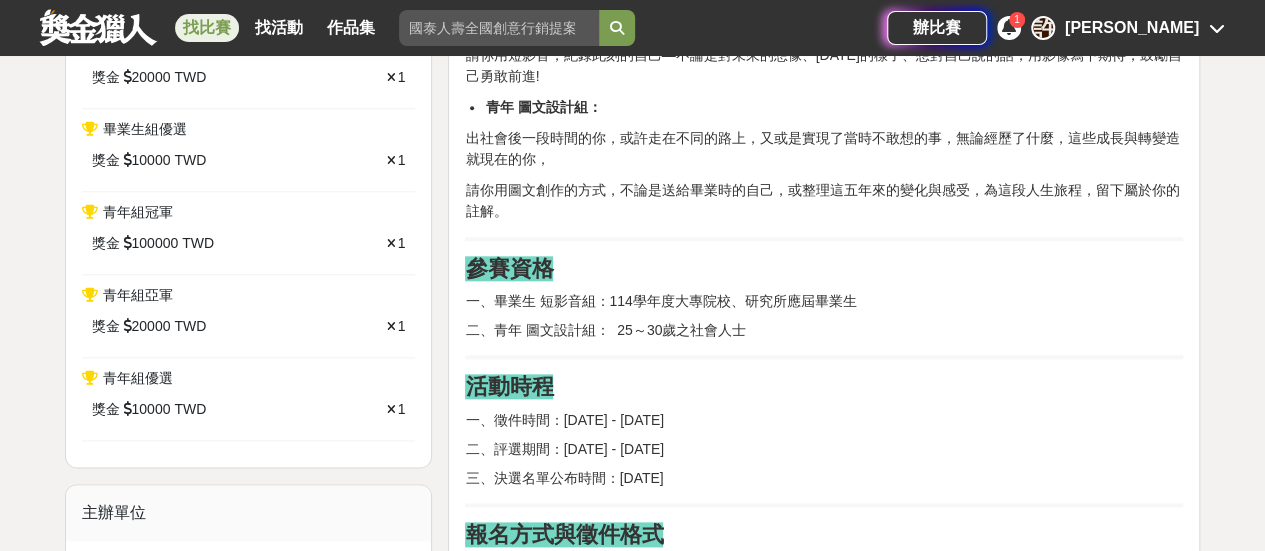 scroll, scrollTop: 1000, scrollLeft: 0, axis: vertical 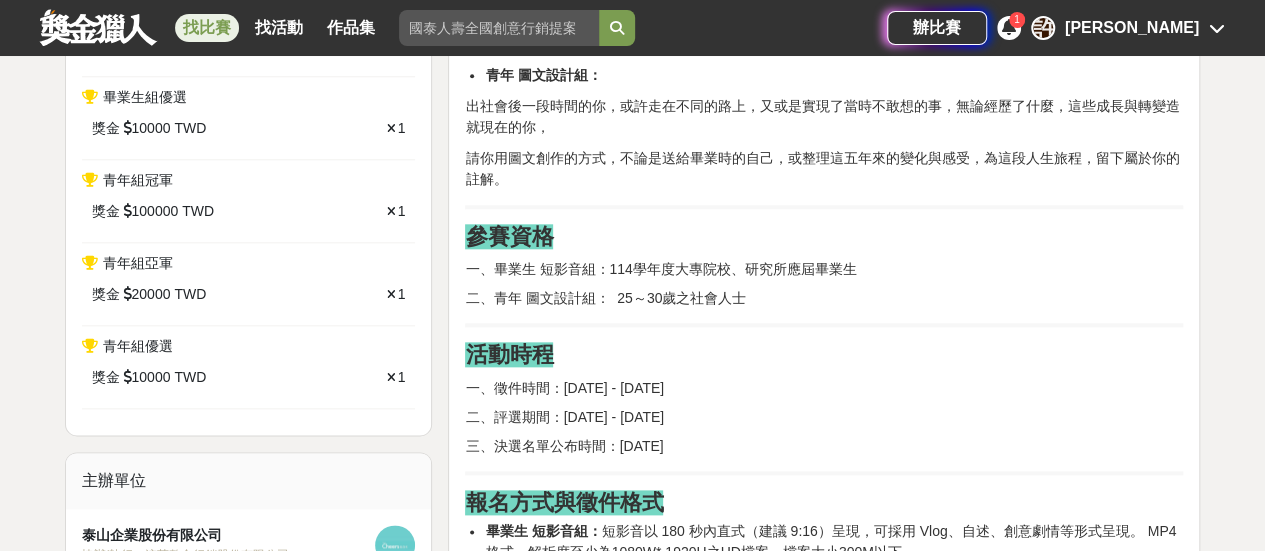 drag, startPoint x: 678, startPoint y: 380, endPoint x: 757, endPoint y: 380, distance: 79 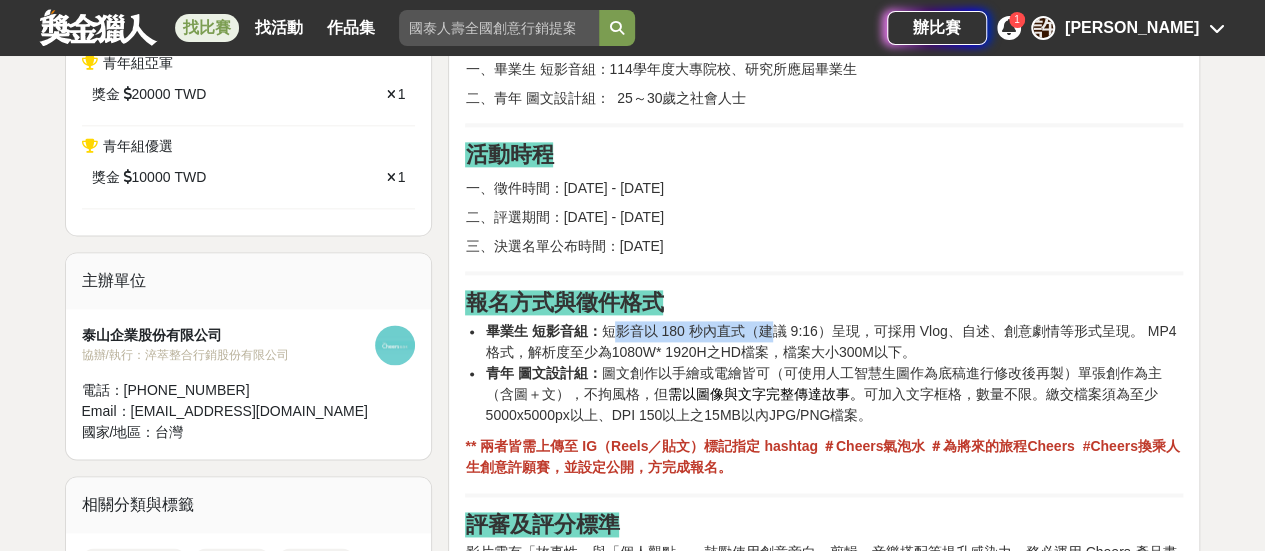 drag, startPoint x: 608, startPoint y: 328, endPoint x: 768, endPoint y: 330, distance: 160.0125 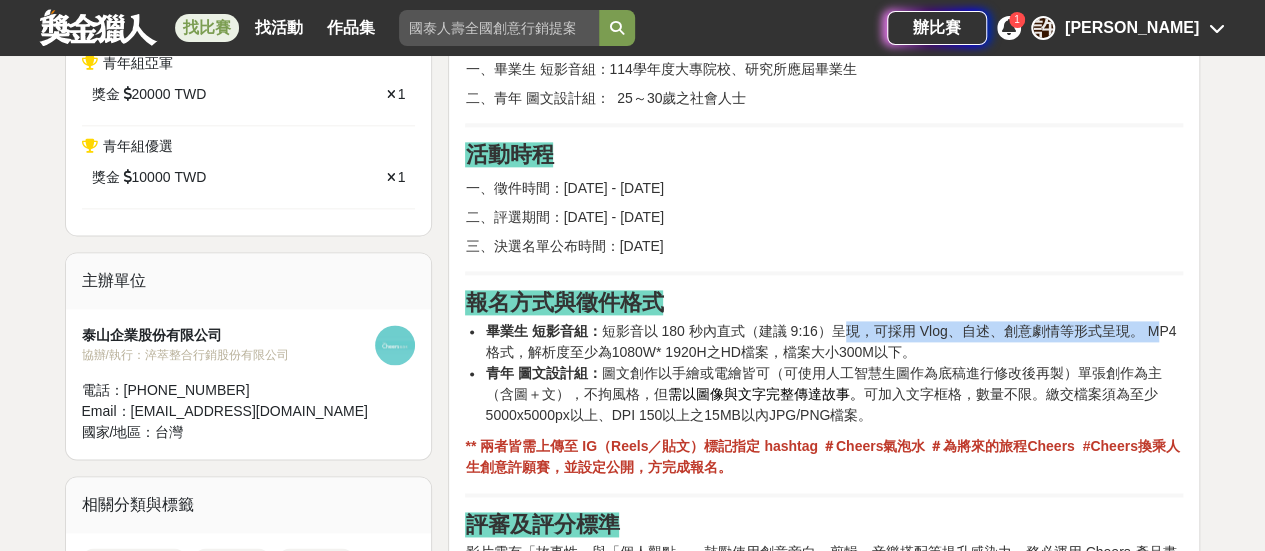 drag, startPoint x: 848, startPoint y: 327, endPoint x: 1152, endPoint y: 329, distance: 304.0066 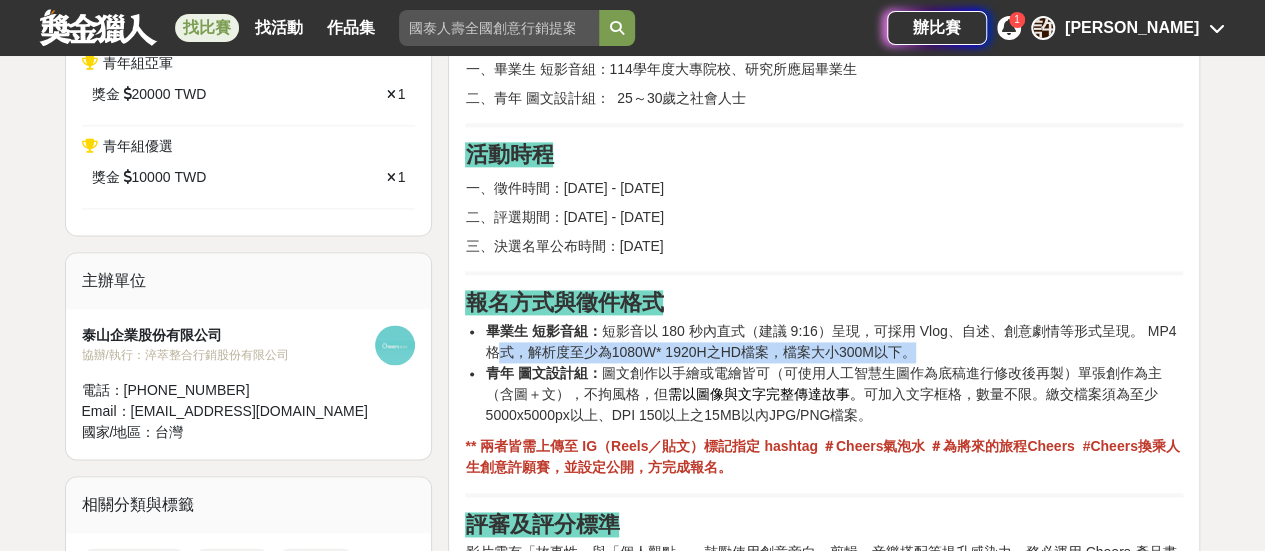 drag, startPoint x: 853, startPoint y: 343, endPoint x: 494, endPoint y: 349, distance: 359.05014 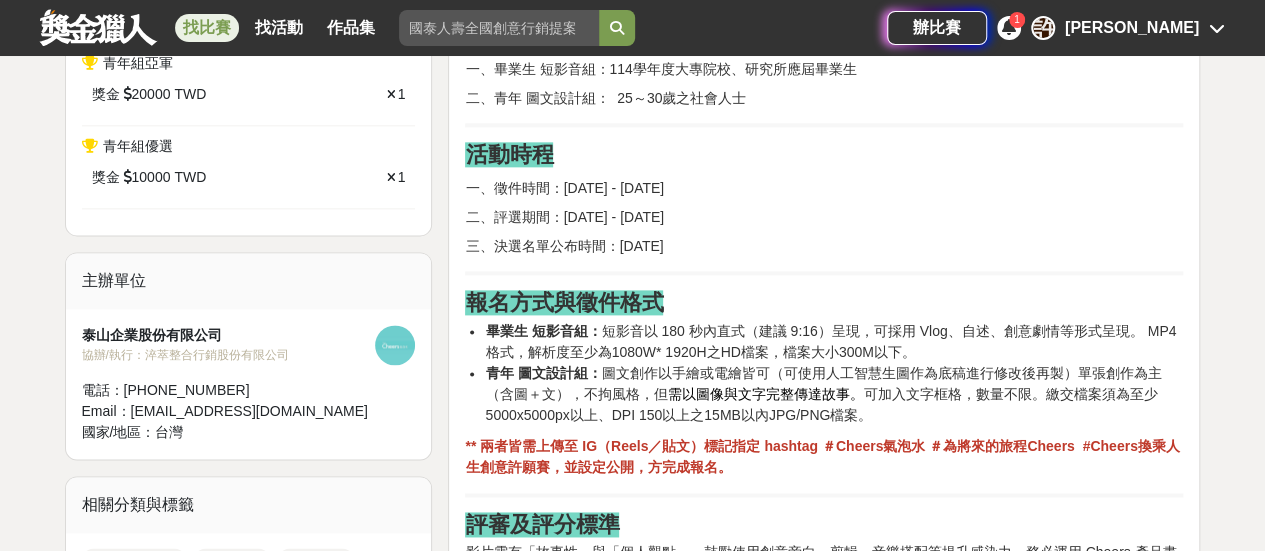 click on "青年 圖文設計組： 圖文創作以手繪或電繪皆可（ 可使用人工智慧生圖作為底稿進行修改後再製） 單張創作為主（含圖＋文），不拘風格，但 需以圖像與文字完整傳達故事。 可加入文字框格，數量不限。繳交檔案須為至少5000x5000px以上、DPI 150以上之15MB以內JPG/PNG檔案。" at bounding box center [834, 394] 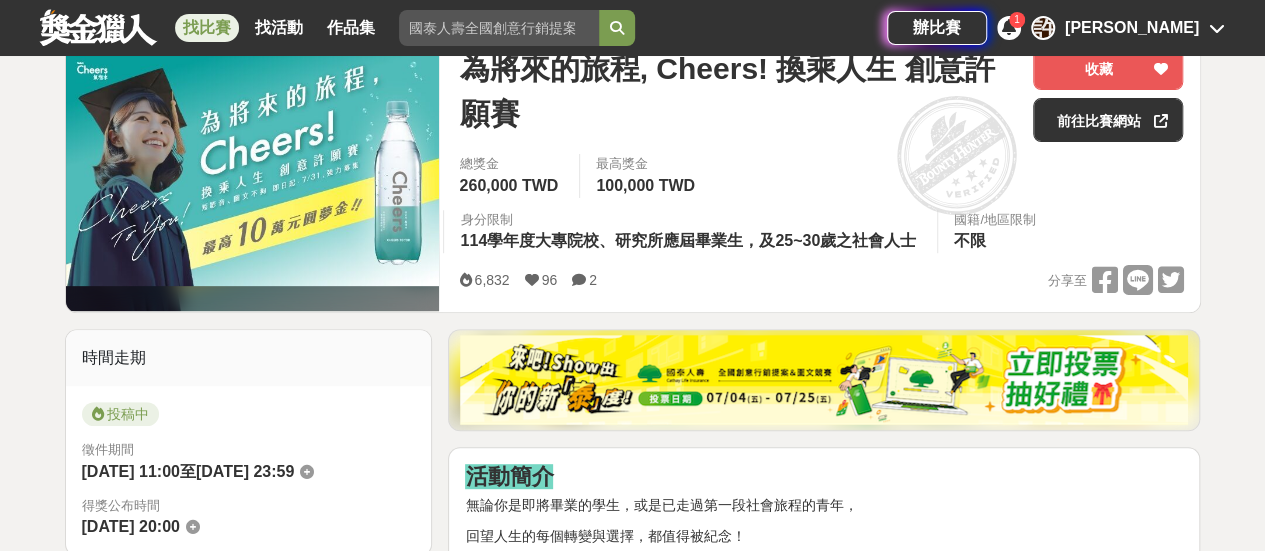 scroll, scrollTop: 100, scrollLeft: 0, axis: vertical 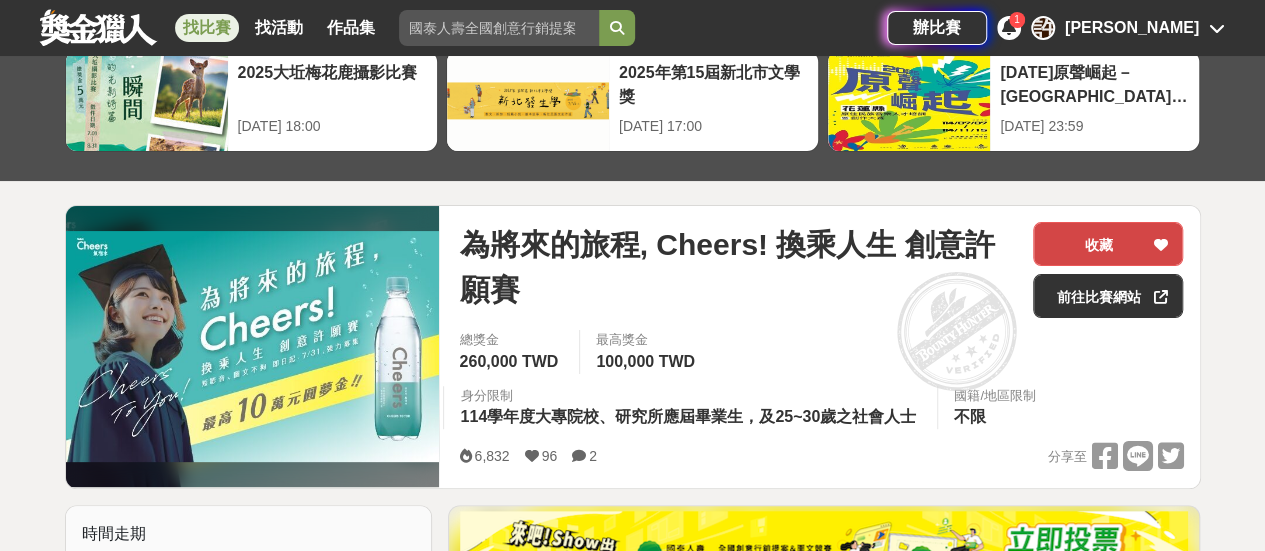 click on "收藏" at bounding box center (1108, 244) 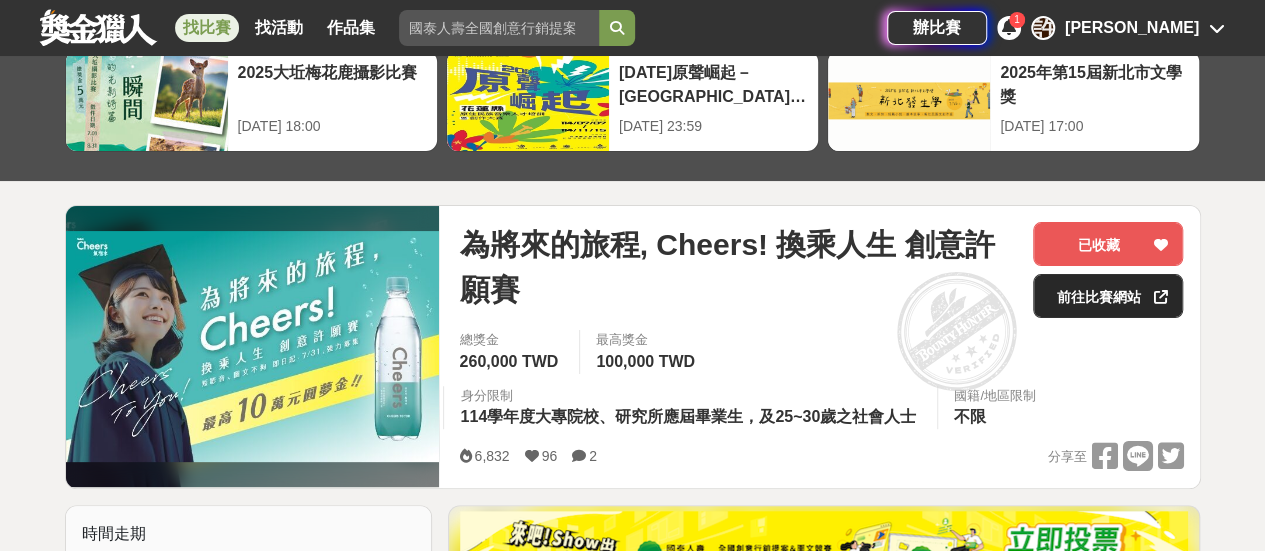 click on "前往比賽網站" at bounding box center [1108, 296] 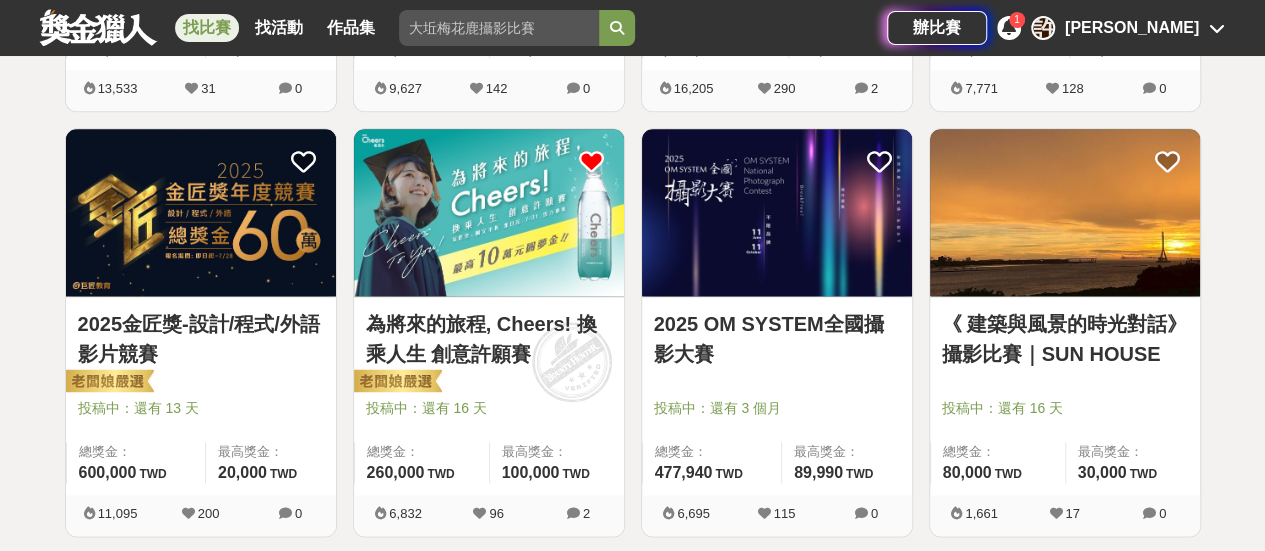 scroll, scrollTop: 1200, scrollLeft: 0, axis: vertical 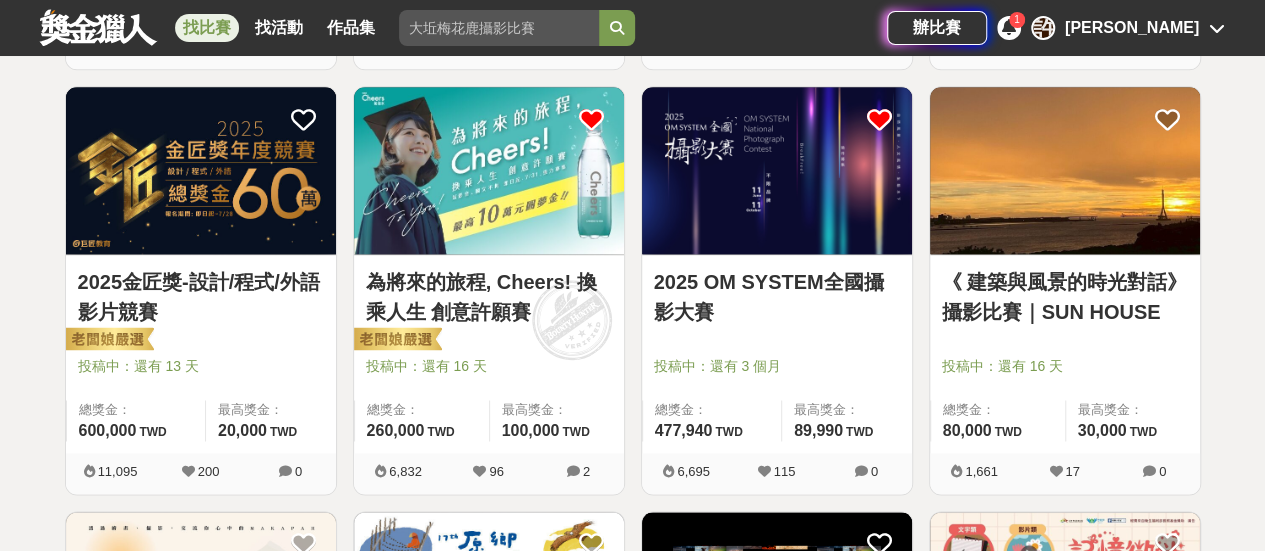 click at bounding box center (879, 119) 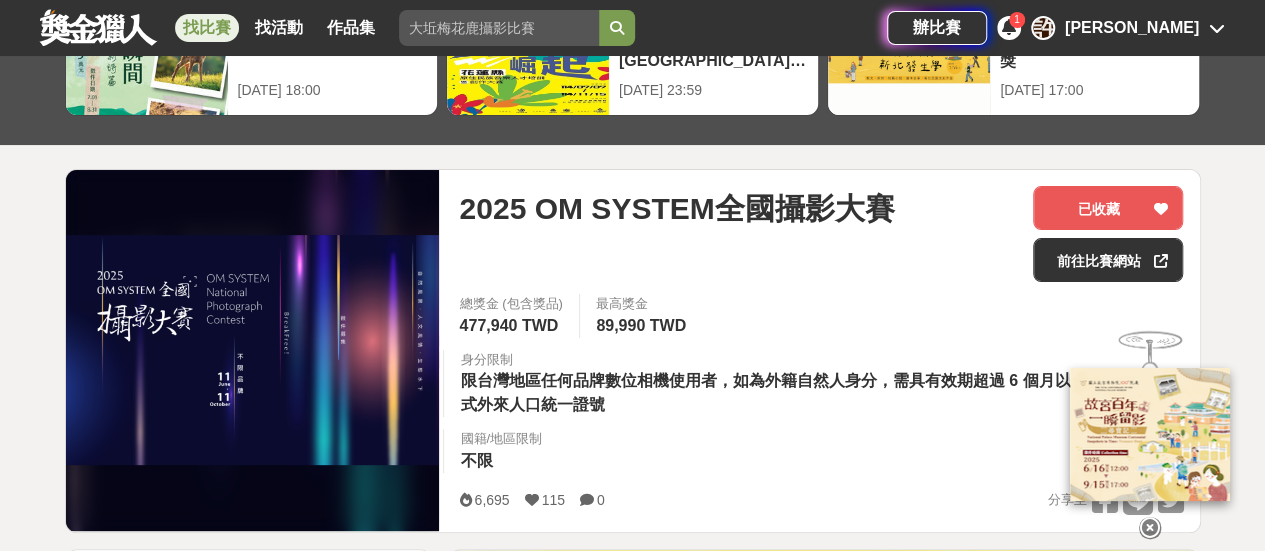 scroll, scrollTop: 200, scrollLeft: 0, axis: vertical 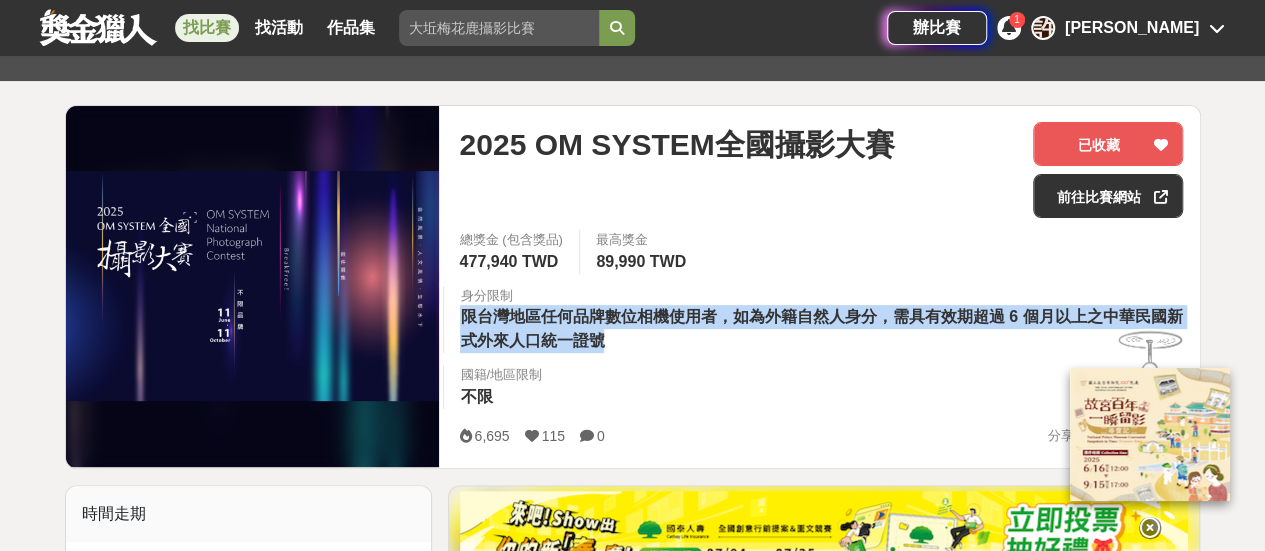 drag, startPoint x: 463, startPoint y: 319, endPoint x: 630, endPoint y: 335, distance: 167.76471 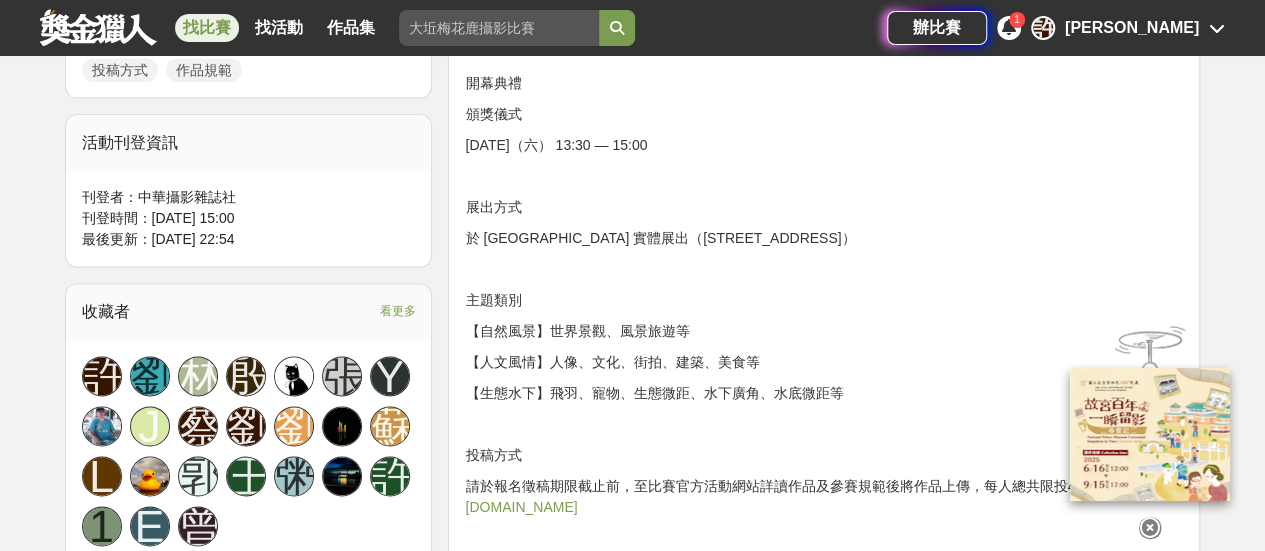 scroll, scrollTop: 1300, scrollLeft: 0, axis: vertical 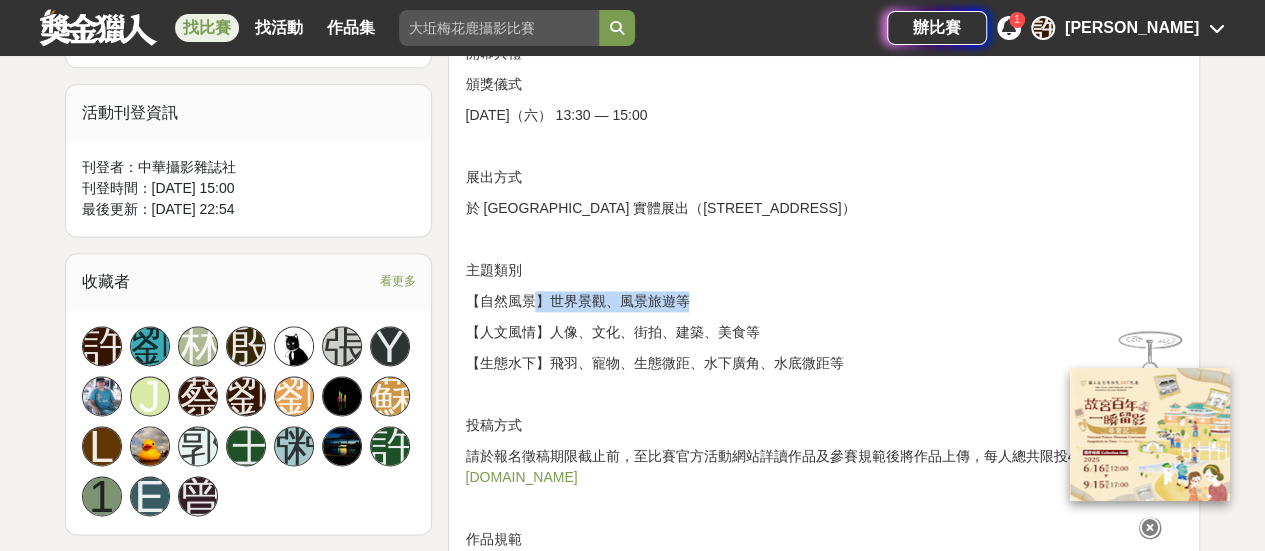 drag, startPoint x: 634, startPoint y: 298, endPoint x: 720, endPoint y: 300, distance: 86.023254 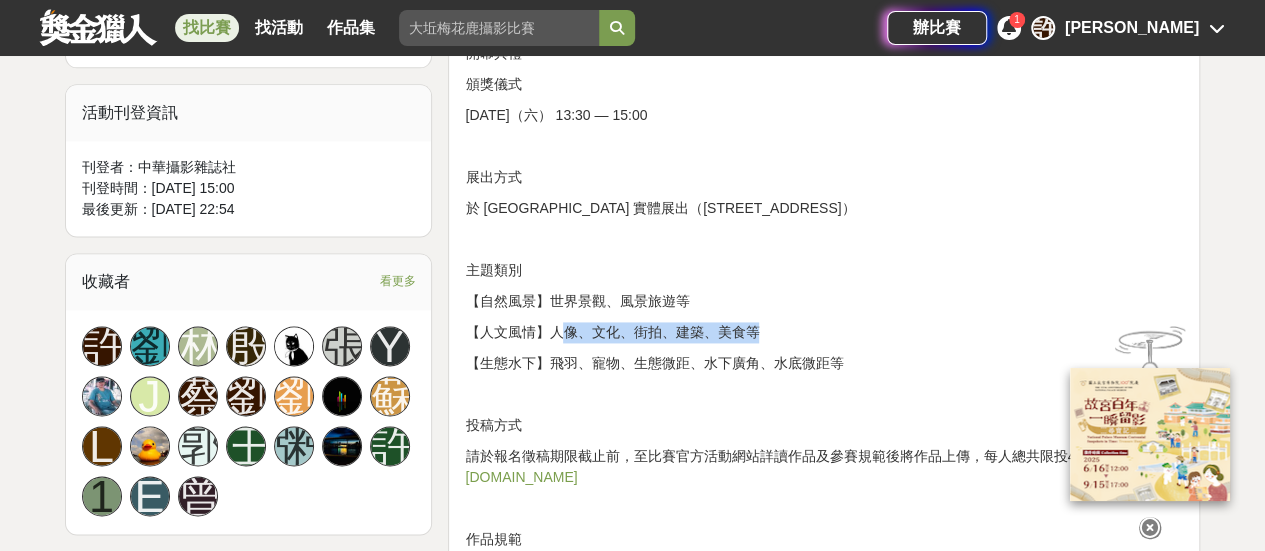 drag, startPoint x: 657, startPoint y: 328, endPoint x: 847, endPoint y: 325, distance: 190.02368 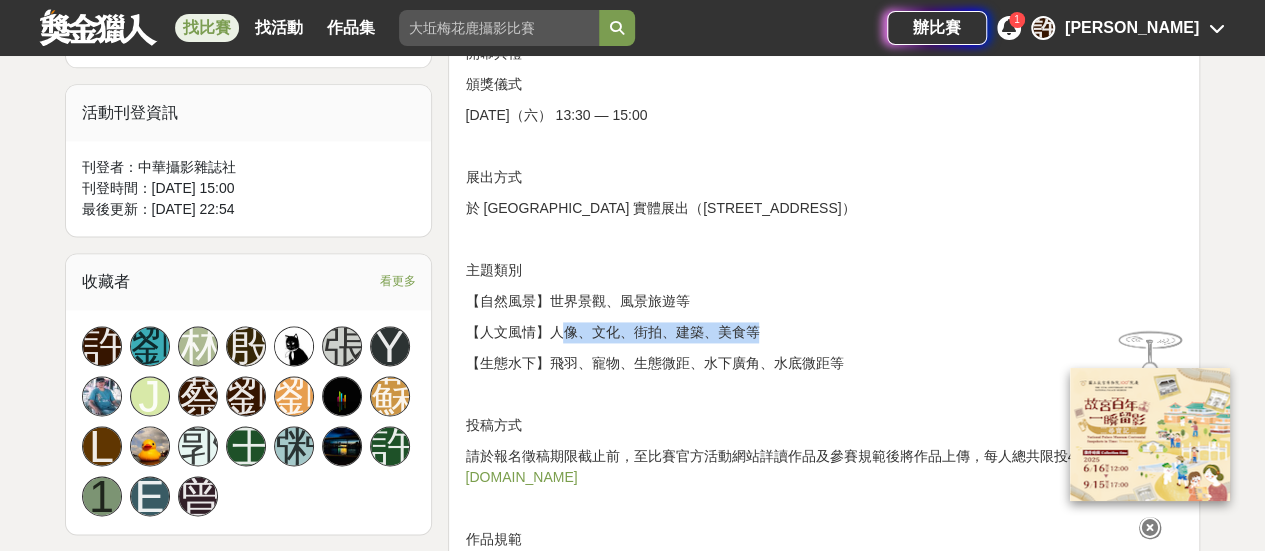 click on "【人文風情】人像、文化、街拍、建築、美食等" at bounding box center (824, 332) 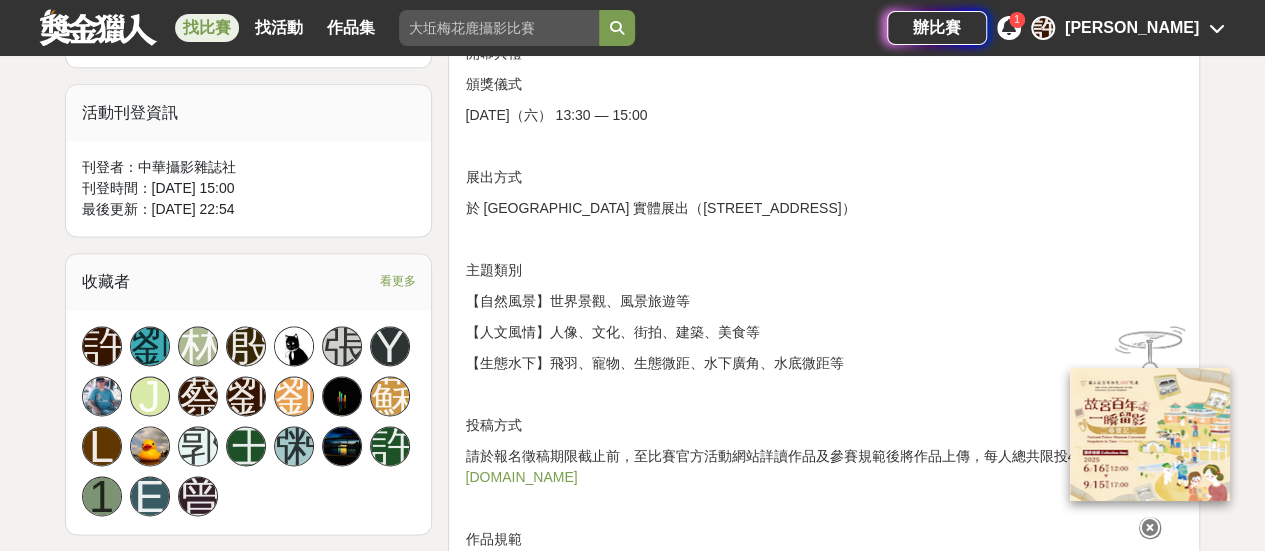 click at bounding box center (824, 394) 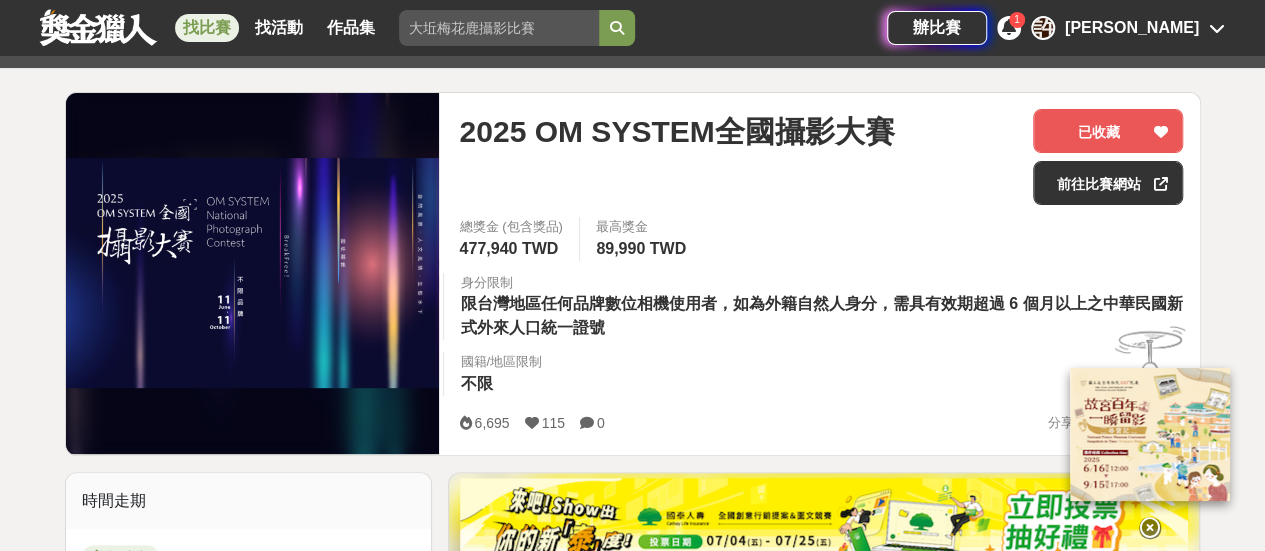 scroll, scrollTop: 300, scrollLeft: 0, axis: vertical 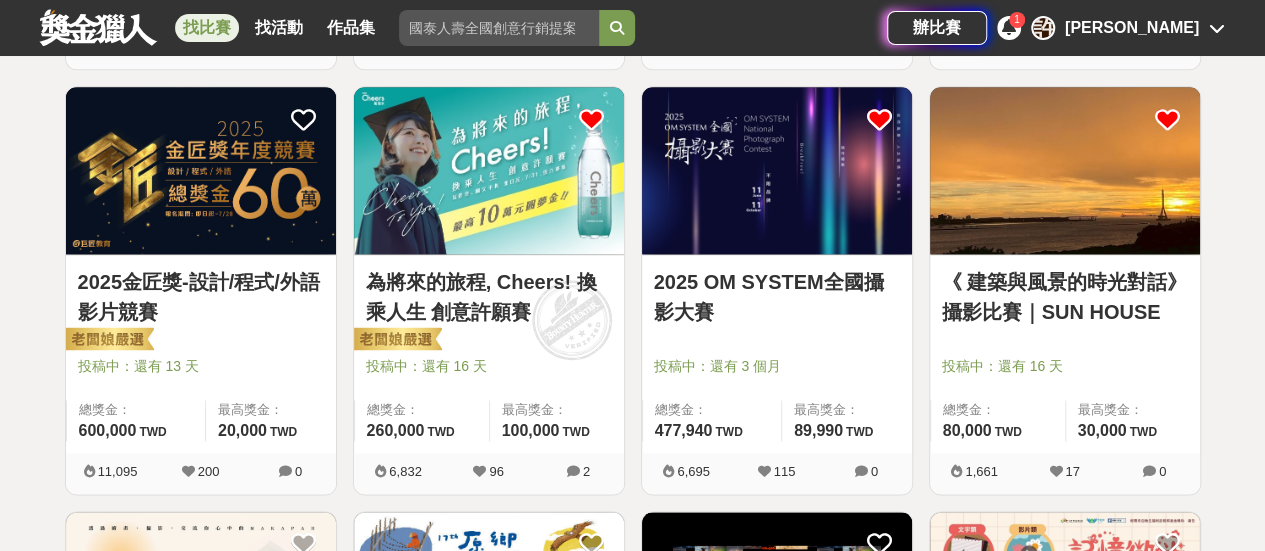 click at bounding box center (1167, 119) 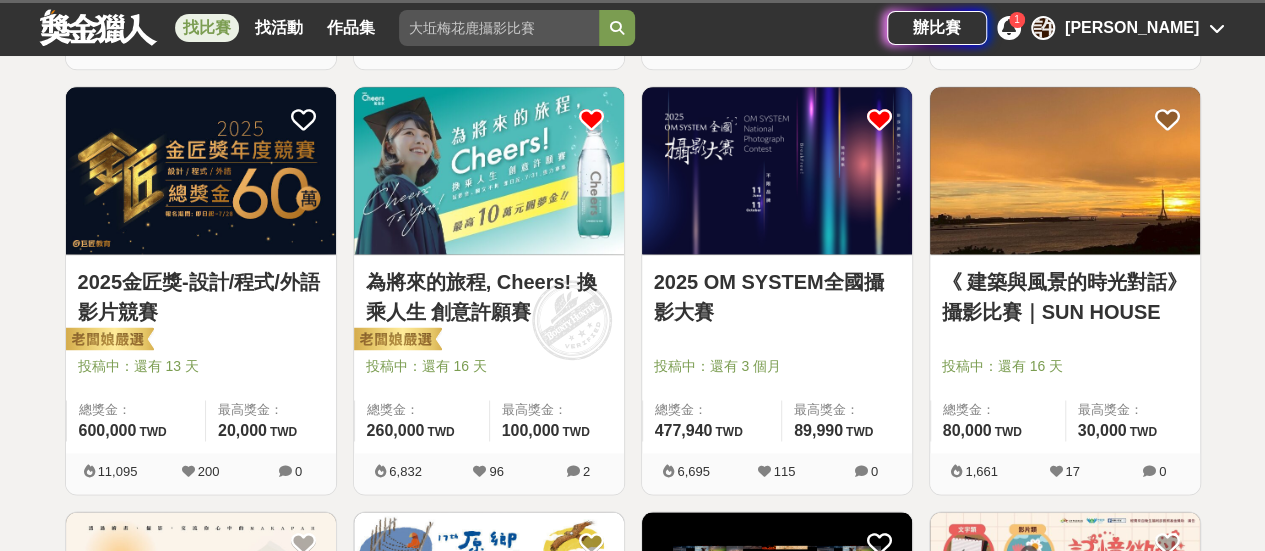 click on "《 建築與風景的時光對話》攝影比賽｜SUN HOUSE" at bounding box center [1065, 297] 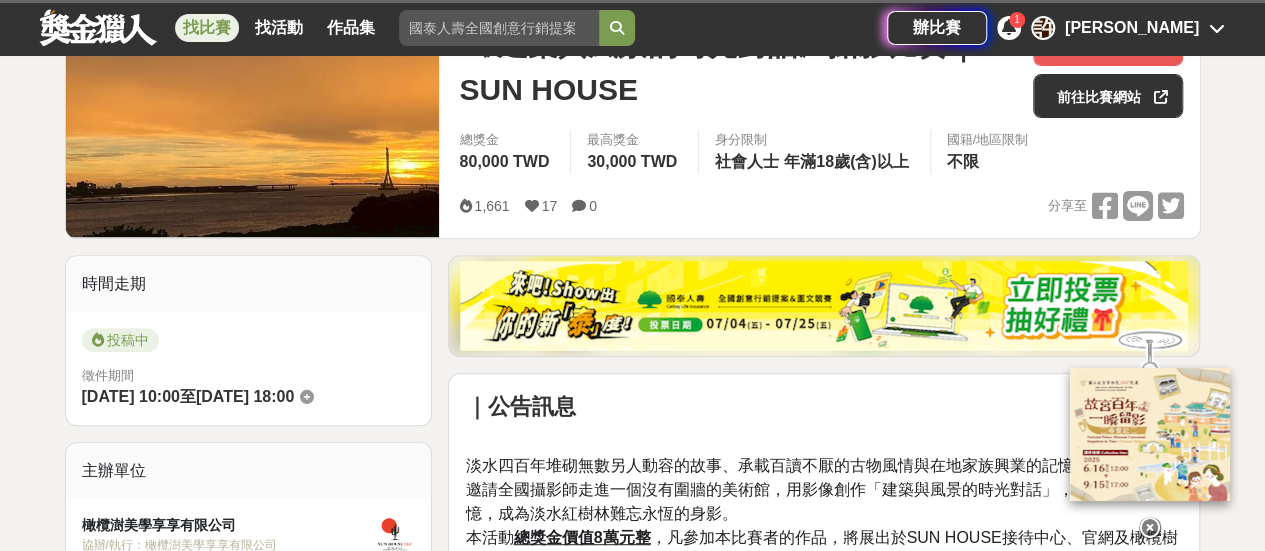 scroll, scrollTop: 500, scrollLeft: 0, axis: vertical 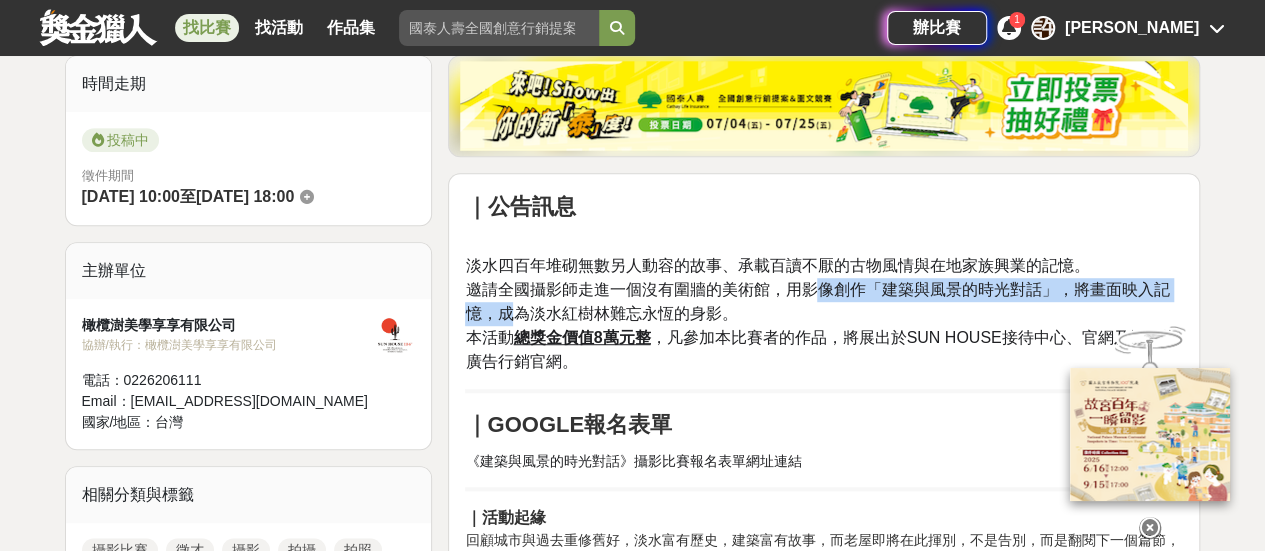 drag, startPoint x: 520, startPoint y: 307, endPoint x: 826, endPoint y: 298, distance: 306.13232 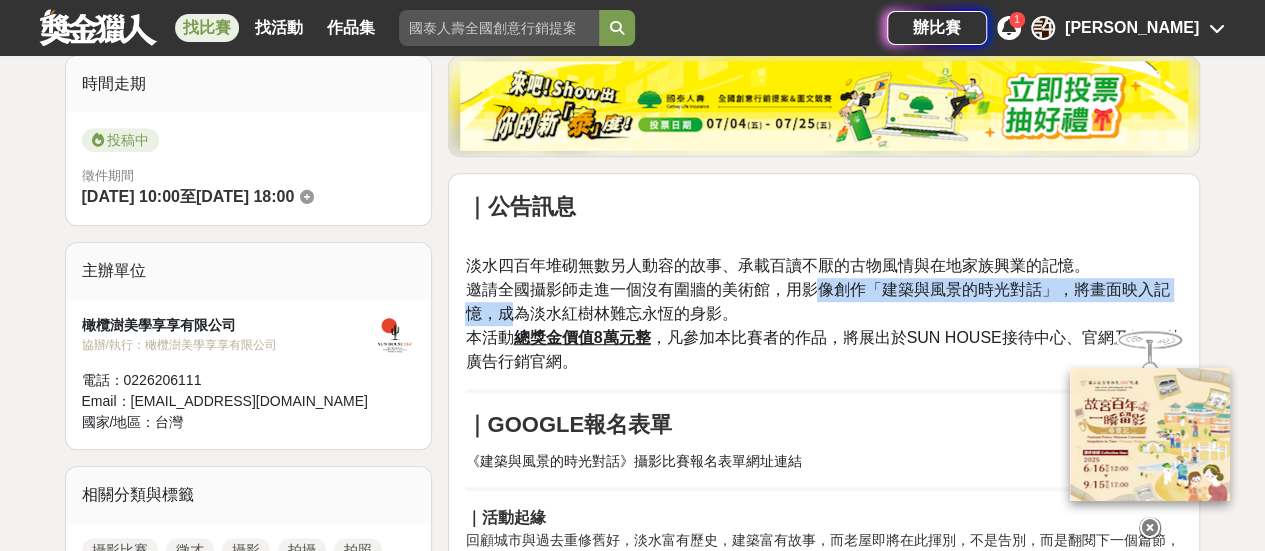 click on "淡水四百年堆砌無數另人動容的故事、承載百讀不厭的古物風情與在地家族興業的記憶。 邀請全國攝影師走進一個沒有圍牆的美術館，用影像創作「建築與風景的時光對話」，將畫面映入記憶，成為淡水紅樹林難忘永恆的身影。 本活動 總獎金價值8萬元整 ，凡參加本比賽者的作品，將展出於SUN HOUSE接待中心、官網及橄欖樹廣告行銷官網。" at bounding box center [824, 303] 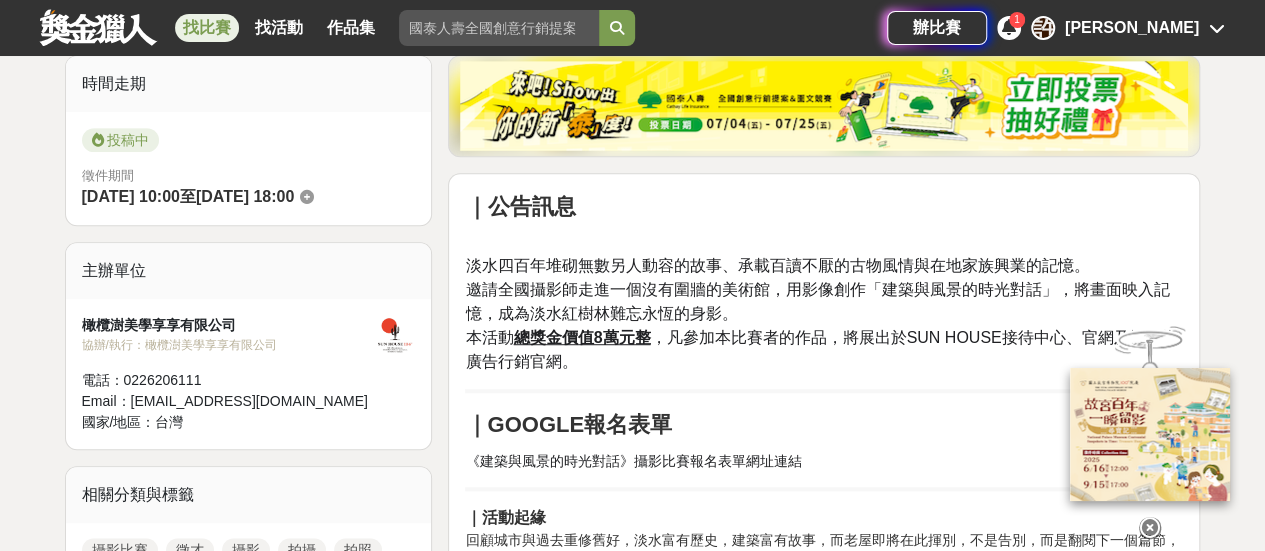 click on "淡水四百年堆砌無數另人動容的故事、承載百讀不厭的古物風情與在地家族興業的記憶。 邀請全國攝影師走進一個沒有圍牆的美術館，用影像創作「建築與風景的時光對話」，將畫面映入記憶，成為淡水紅樹林難忘永恆的身影。 本活動 總獎金價值8萬元整 ，凡參加本比賽者的作品，將展出於SUN HOUSE接待中心、官網及橄欖樹廣告行銷官網。" at bounding box center (824, 303) 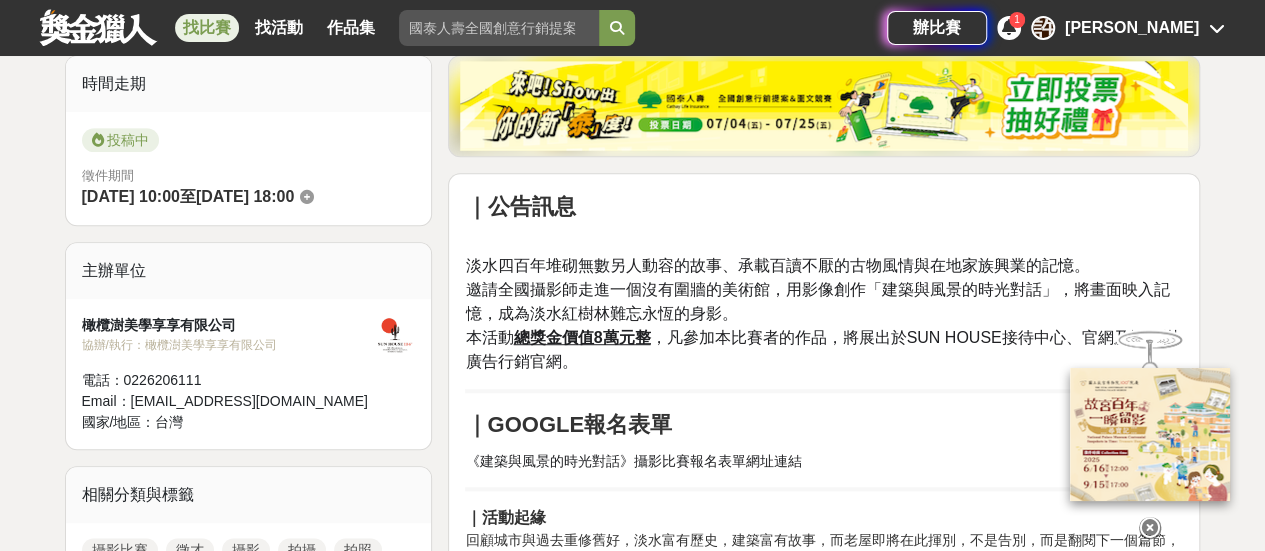 scroll, scrollTop: 800, scrollLeft: 0, axis: vertical 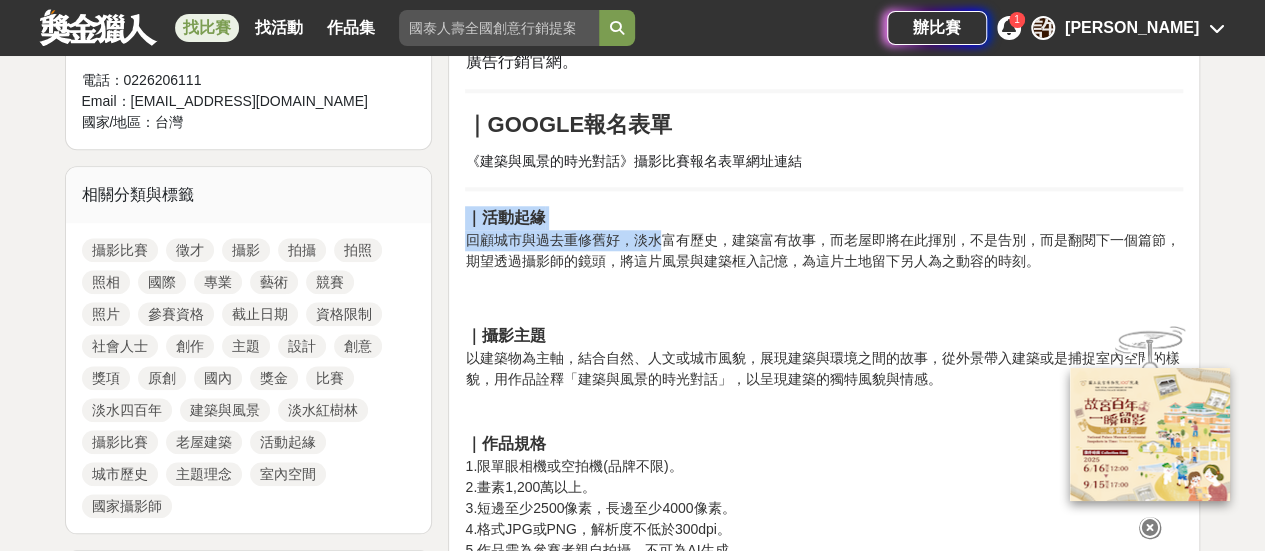drag, startPoint x: 665, startPoint y: 228, endPoint x: 776, endPoint y: 252, distance: 113.56496 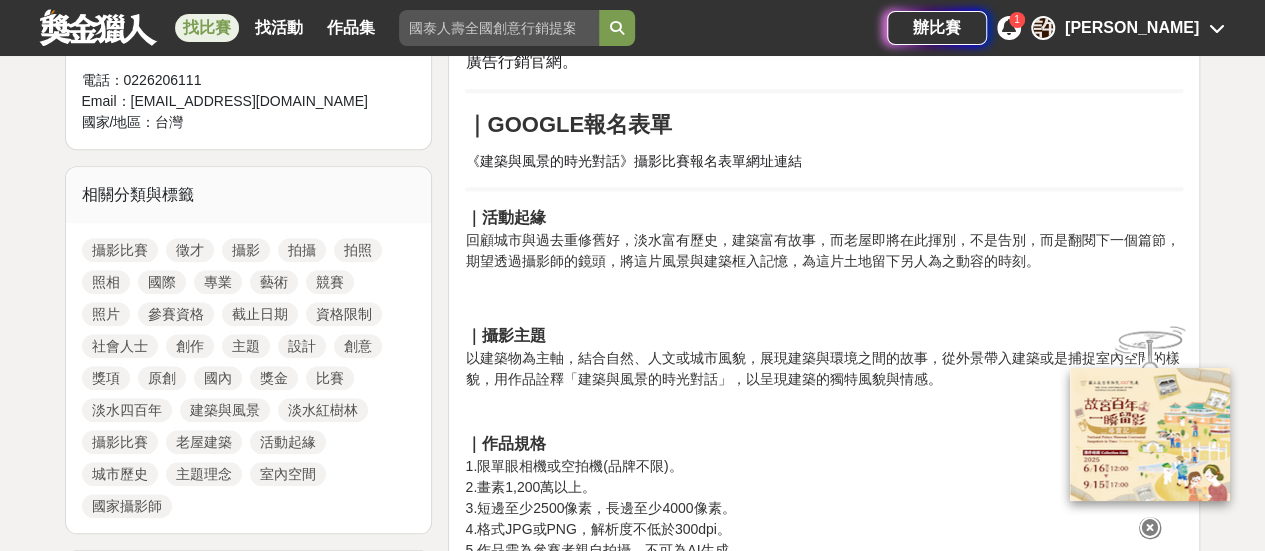 click on "｜攝影主題 以建築物為主軸，結合自然、人文或城市風貌，展現建築與環境之間的故事，從外景帶入建築或是捕捉室內空間的樣貌，用作品詮釋「建築與風景的時光對話」，以呈現建築的獨特風貌與情感。 ｜作品規格 1.限單眼相機或空拍機(品牌不限)。 2.畫素1,200萬以上。 3.短邊至少2500像素，長邊至少4000像素。 4.格式JPG或PNG，解析度不低於300dpi。 5.作品需為參賽者親自拍攝，不可為AI生成。 6.作品可以進行適度裁切與調色，但不可經過拼貼、合成。 7.每幅作品需附上不超過100字的作品理念、想法、故事…等等。 8.E-mail主旨：「姓名_建築與風景的時光對話.jpg」。 9.攝影作品不設限室外、室內及拍攝角度，以老屋建築為主角架構即可。 10.請每位參賽者提交3幅參賽作品。 ｜參賽資格 年滿18歲以上，即可報名參加活動。 ｜評選方式 攝影品質40% 主題理念30% 構圖技巧30%" at bounding box center [824, 924] 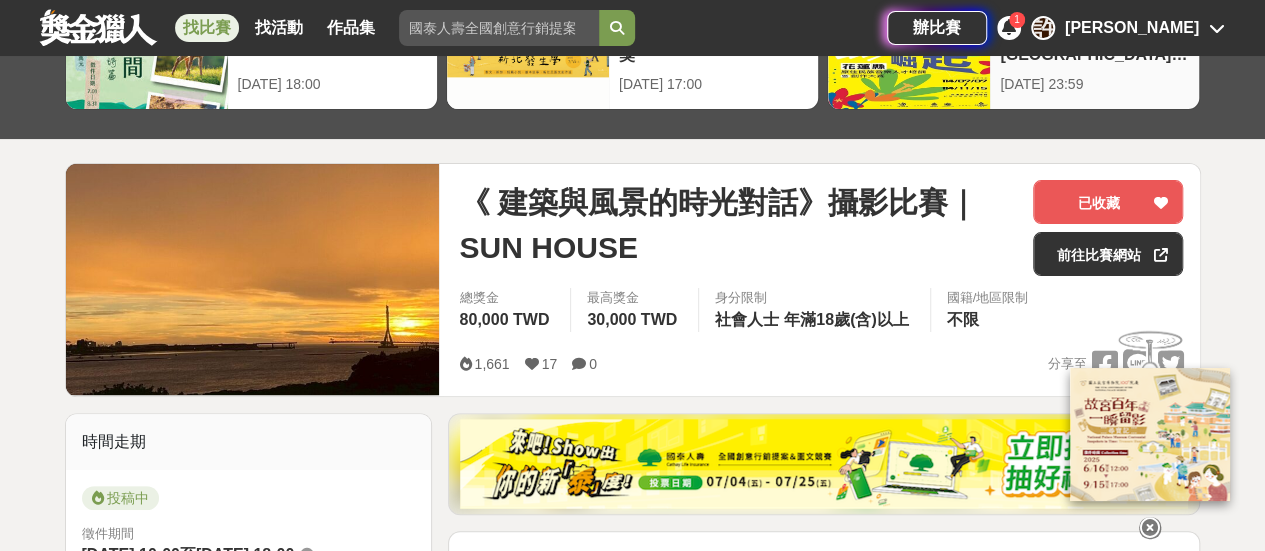 scroll, scrollTop: 0, scrollLeft: 0, axis: both 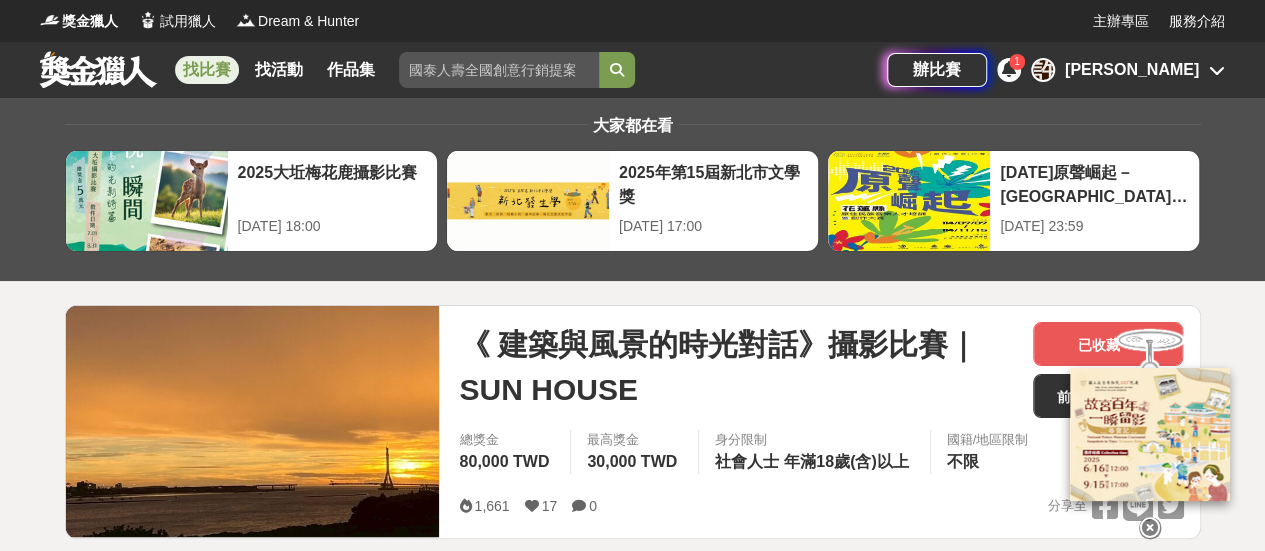 click at bounding box center [1150, 432] 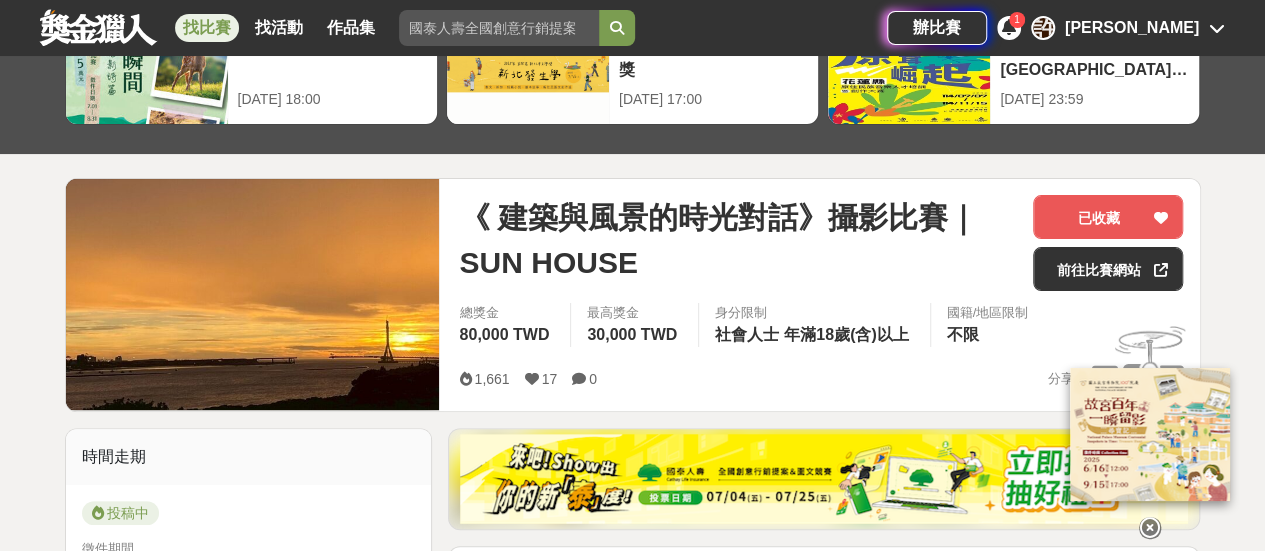 scroll, scrollTop: 200, scrollLeft: 0, axis: vertical 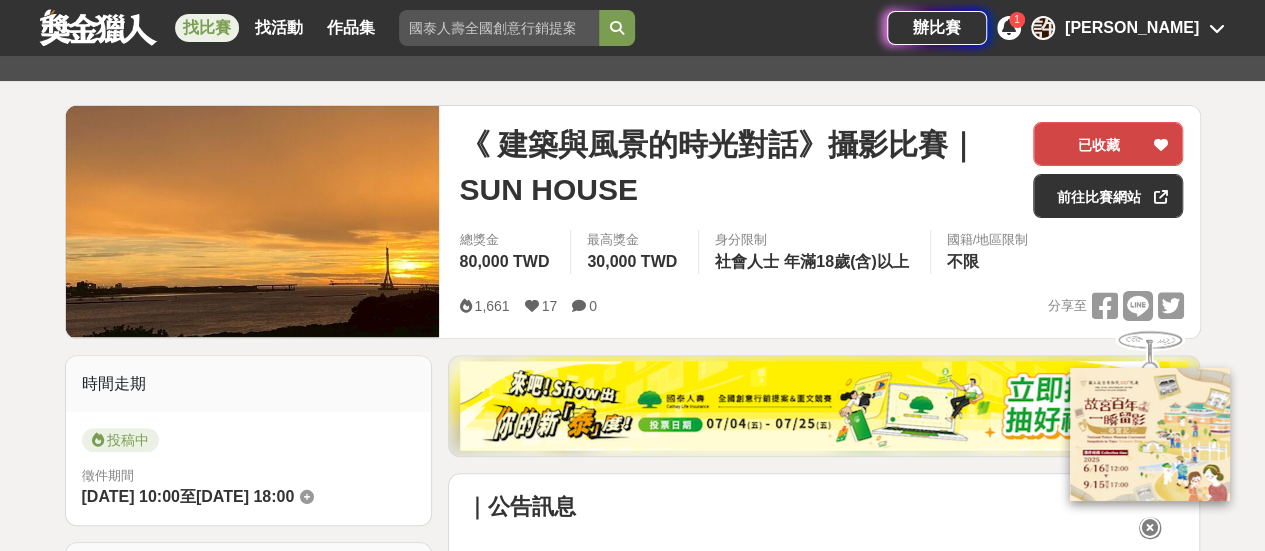 click on "已收藏" at bounding box center [1108, 144] 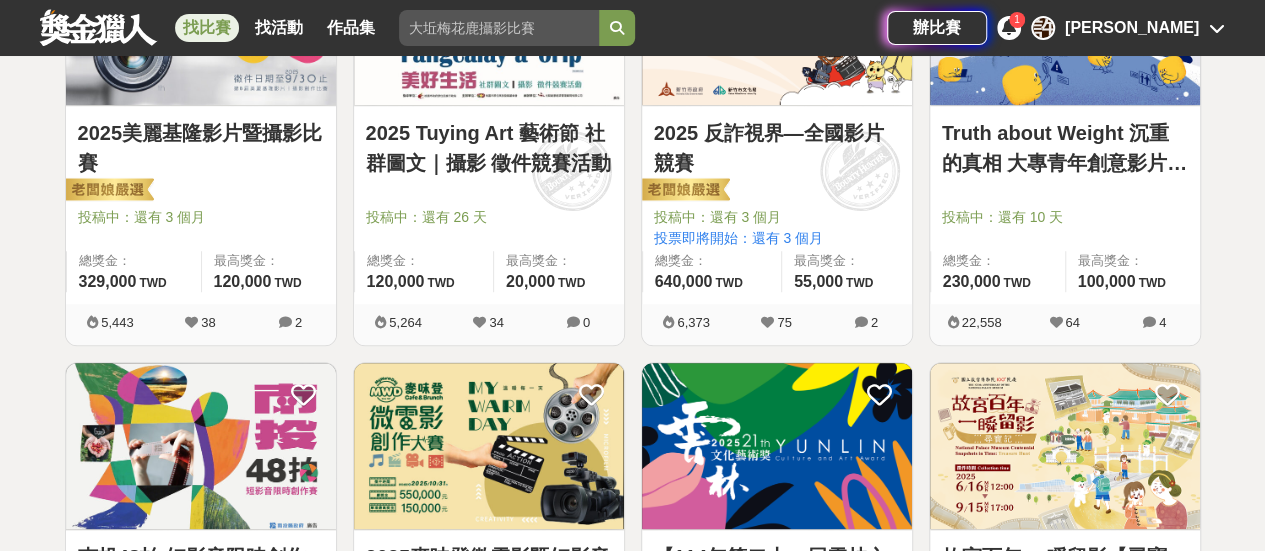 scroll, scrollTop: 400, scrollLeft: 0, axis: vertical 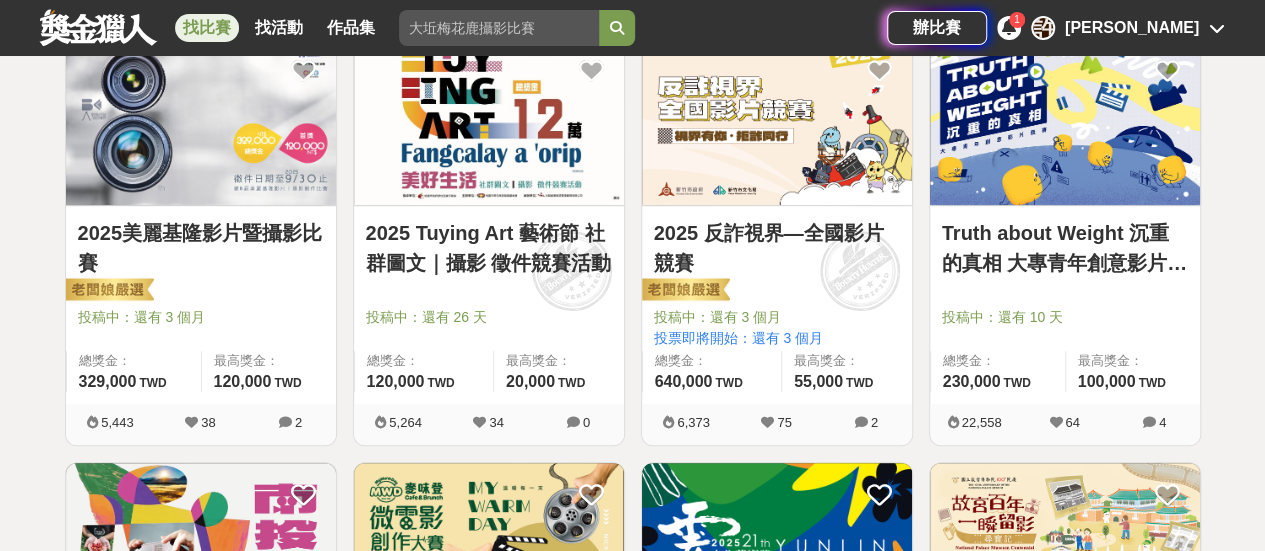 click at bounding box center [495, 289] 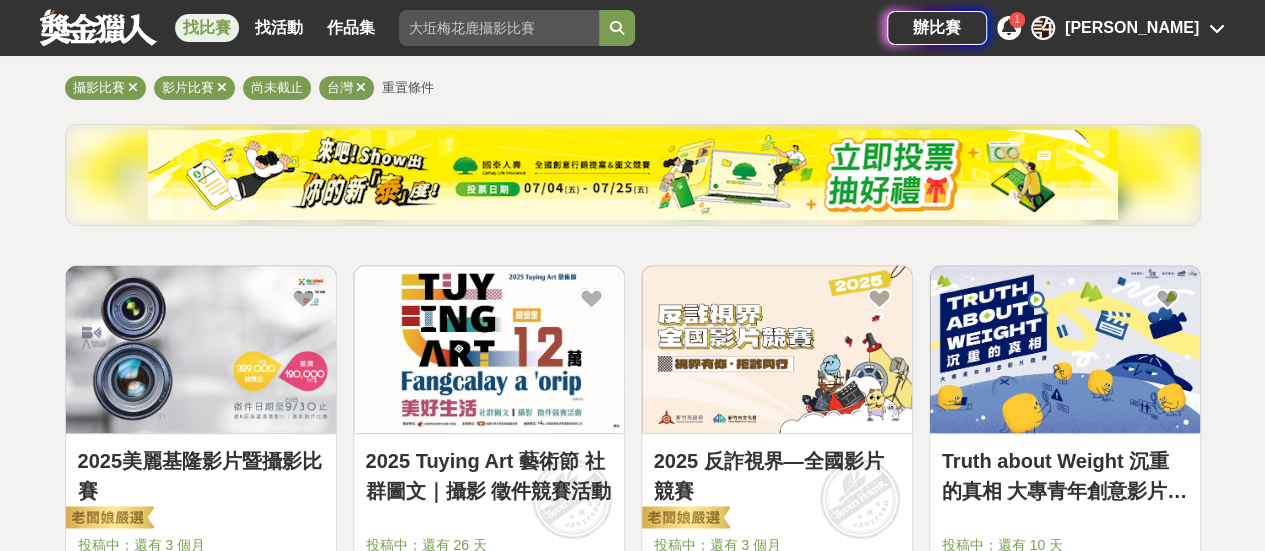 scroll, scrollTop: 300, scrollLeft: 0, axis: vertical 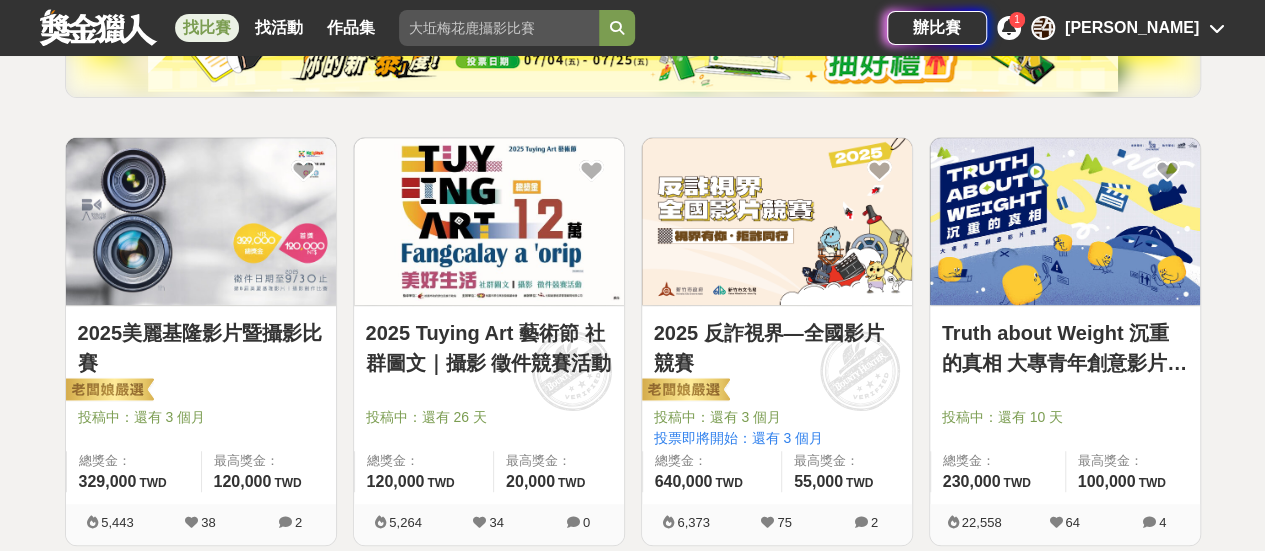 click at bounding box center [489, 221] 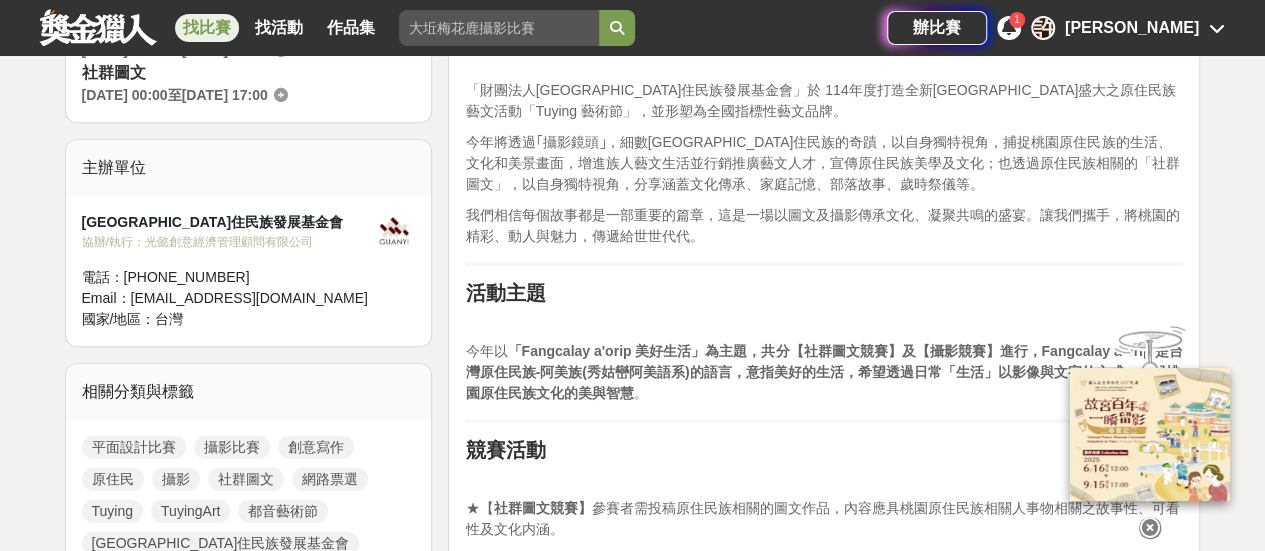 scroll, scrollTop: 900, scrollLeft: 0, axis: vertical 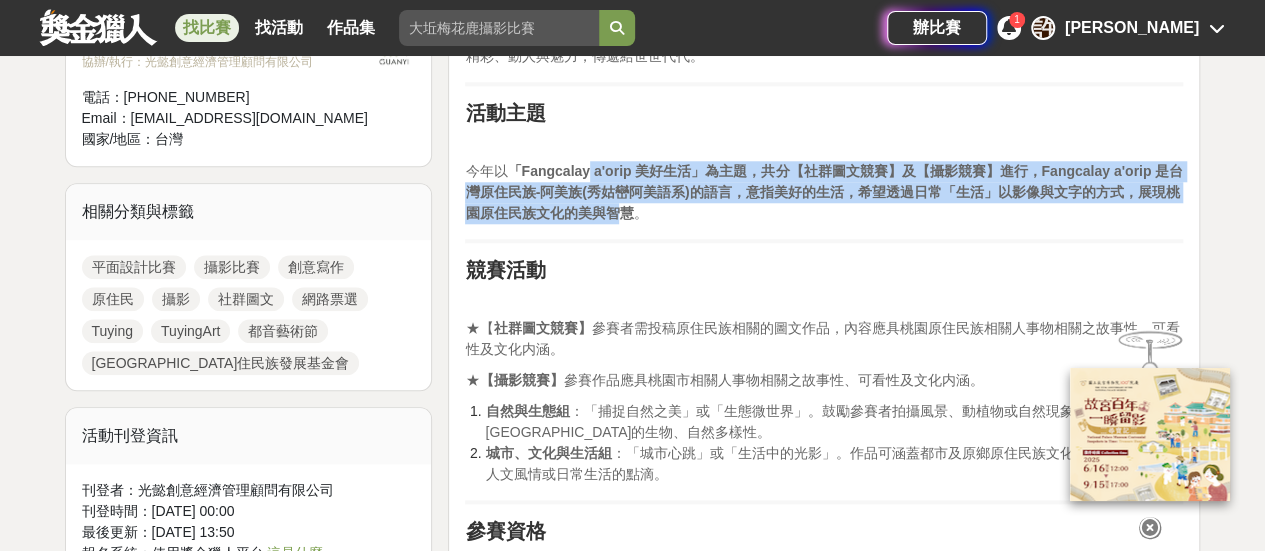 drag, startPoint x: 709, startPoint y: 157, endPoint x: 611, endPoint y: 202, distance: 107.837845 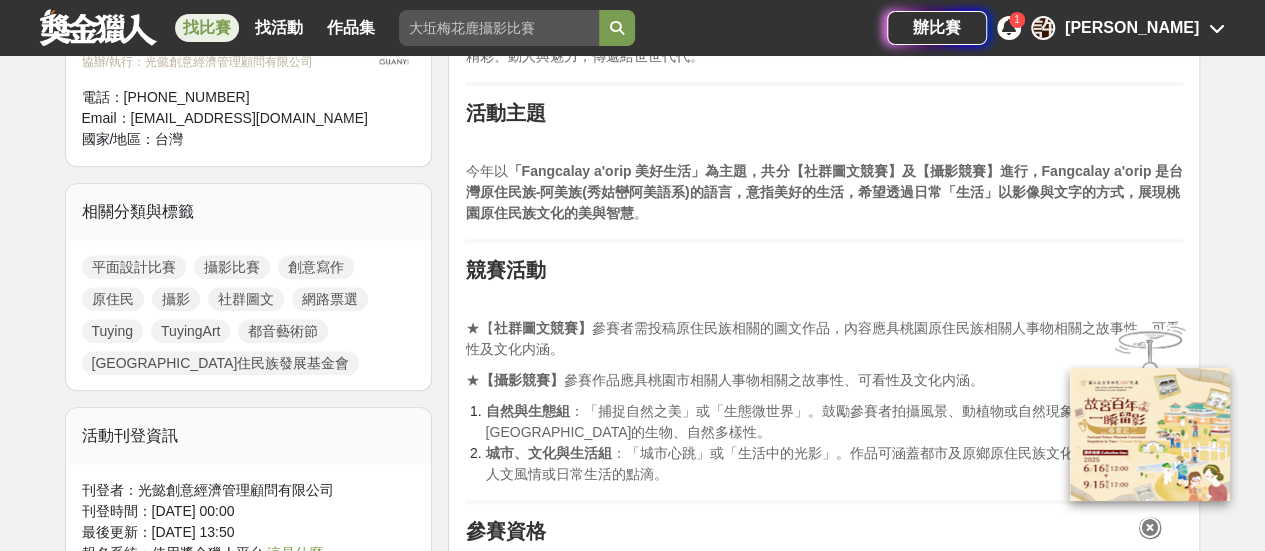click on "今年以 「Fangcalay a'orip 美好生活」為主題，共分【社群圖文競賽】及【攝影競賽】進行，Fangcalay a'orip 是台灣原住民族-阿美族(秀姑巒阿美語系)的語言，意指美好的生活，希望透過日常「生活」以影像與文字的方式，展現桃園原住民族文化的美與智慧 。" at bounding box center [824, 192] 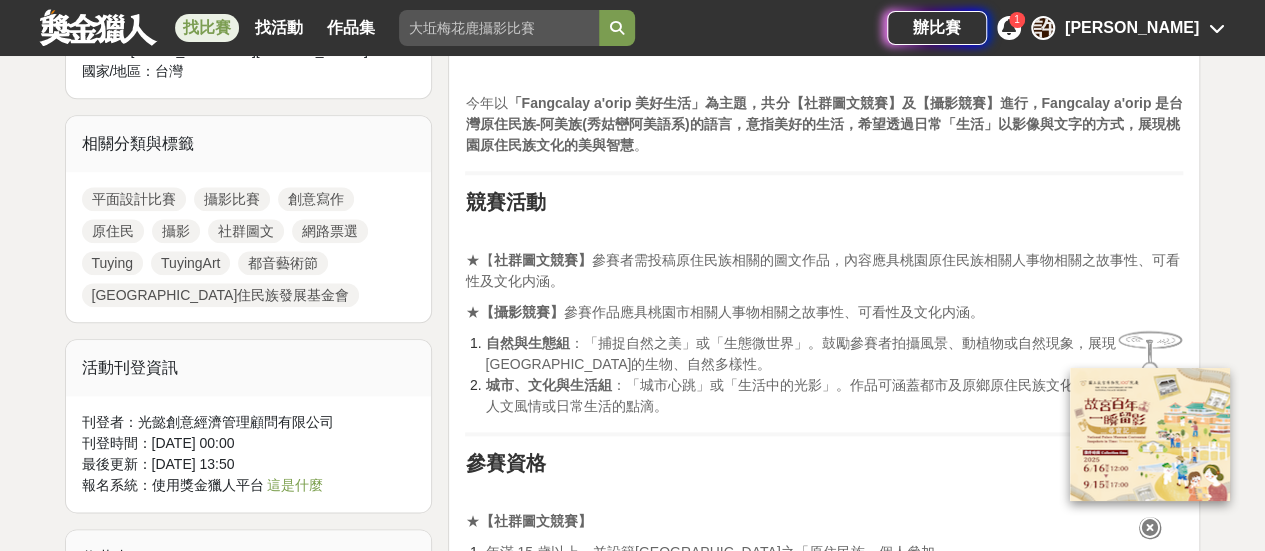 scroll, scrollTop: 1000, scrollLeft: 0, axis: vertical 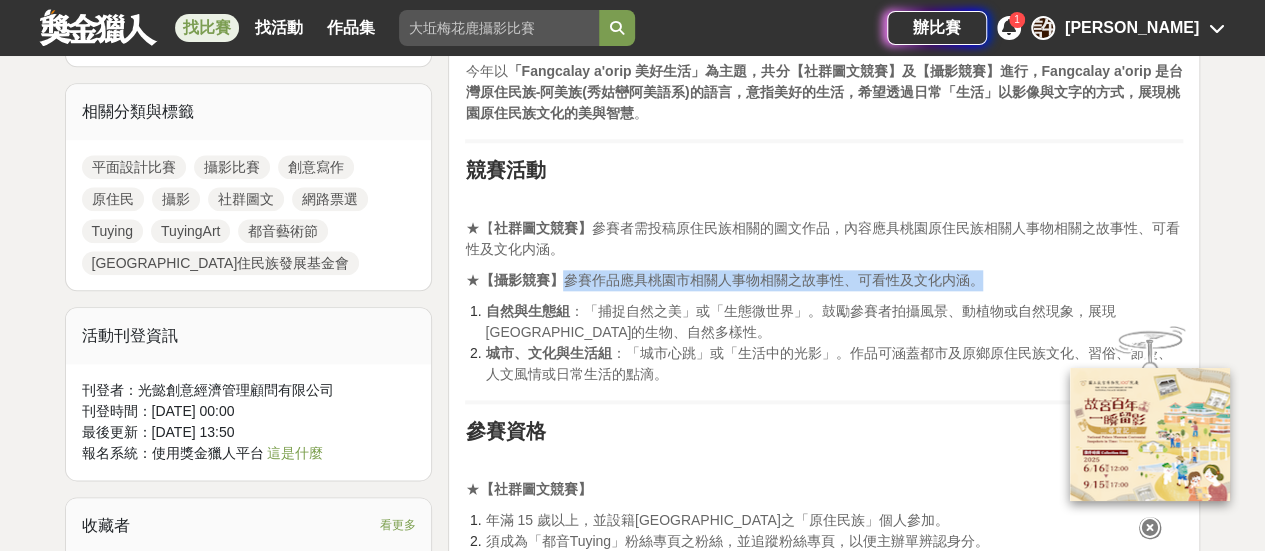 drag, startPoint x: 564, startPoint y: 275, endPoint x: 1008, endPoint y: 273, distance: 444.00452 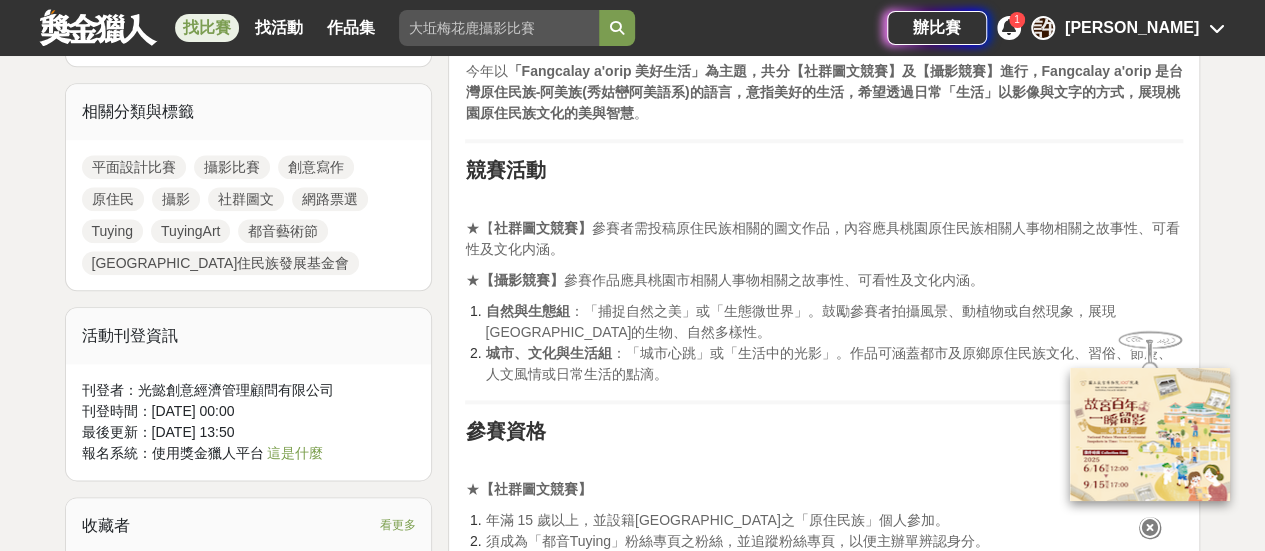 click on "★【 社群圖文競賽】 參賽者需投稿原住民族相關的圖文作品，內容應具桃園原住民族相關人事物相關之故事性、可看性及文化内涵。" at bounding box center (822, 238) 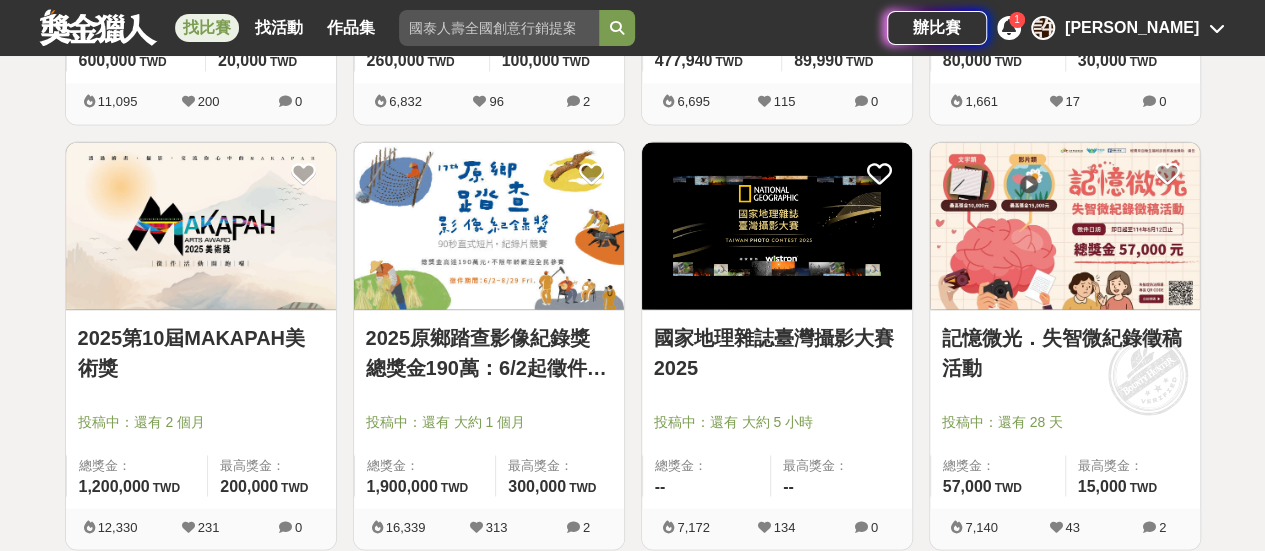 scroll, scrollTop: 1600, scrollLeft: 0, axis: vertical 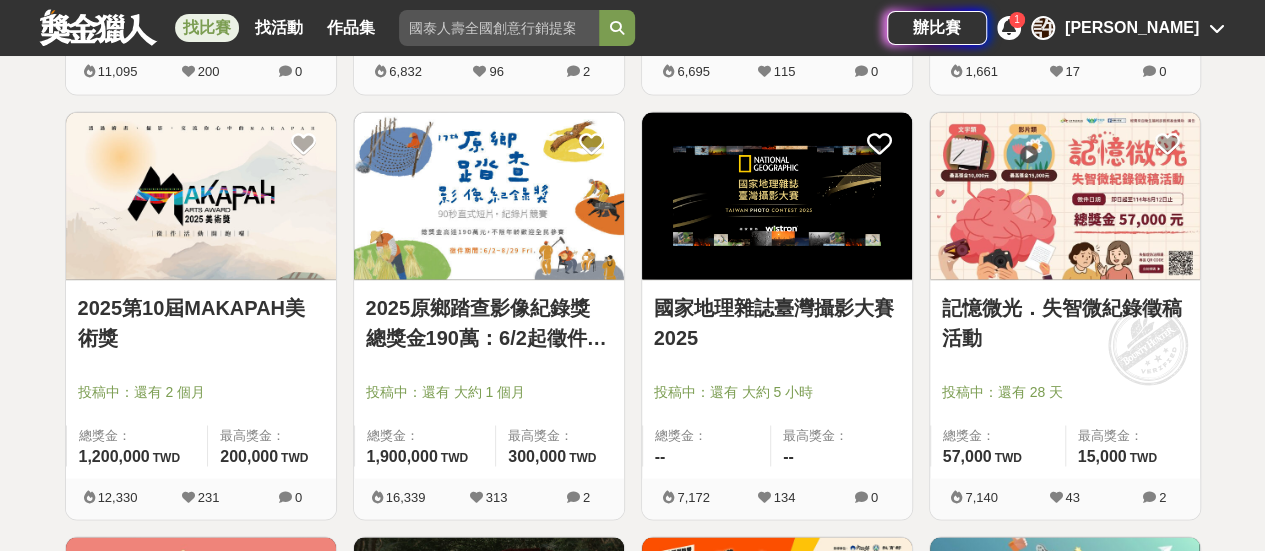 click on "2025第10屆MAKAPAH美術獎" at bounding box center [201, 322] 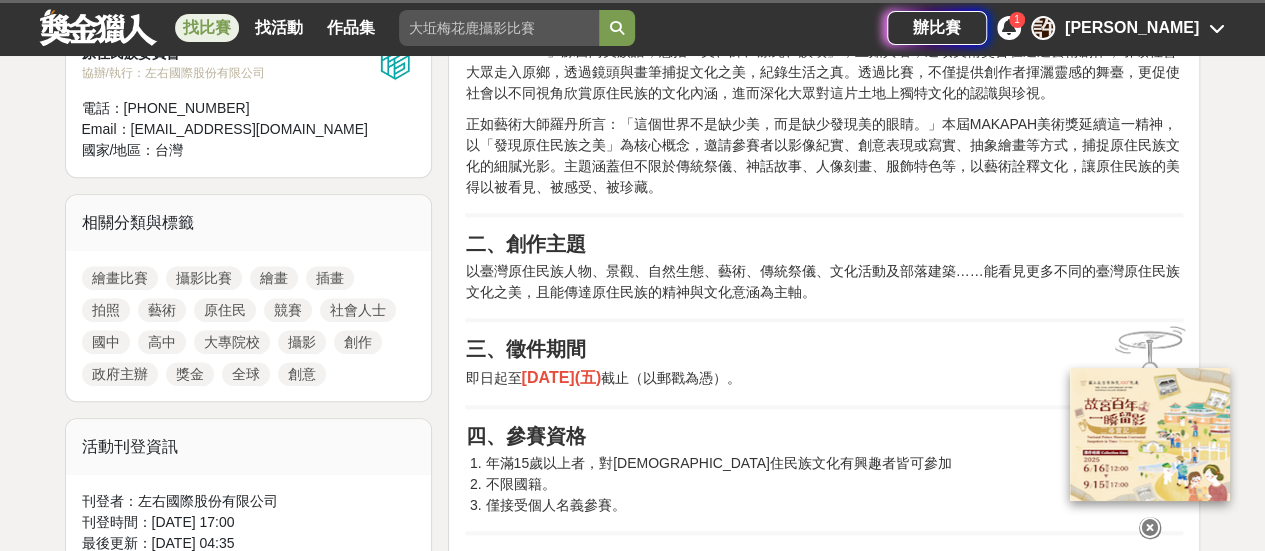 scroll, scrollTop: 900, scrollLeft: 0, axis: vertical 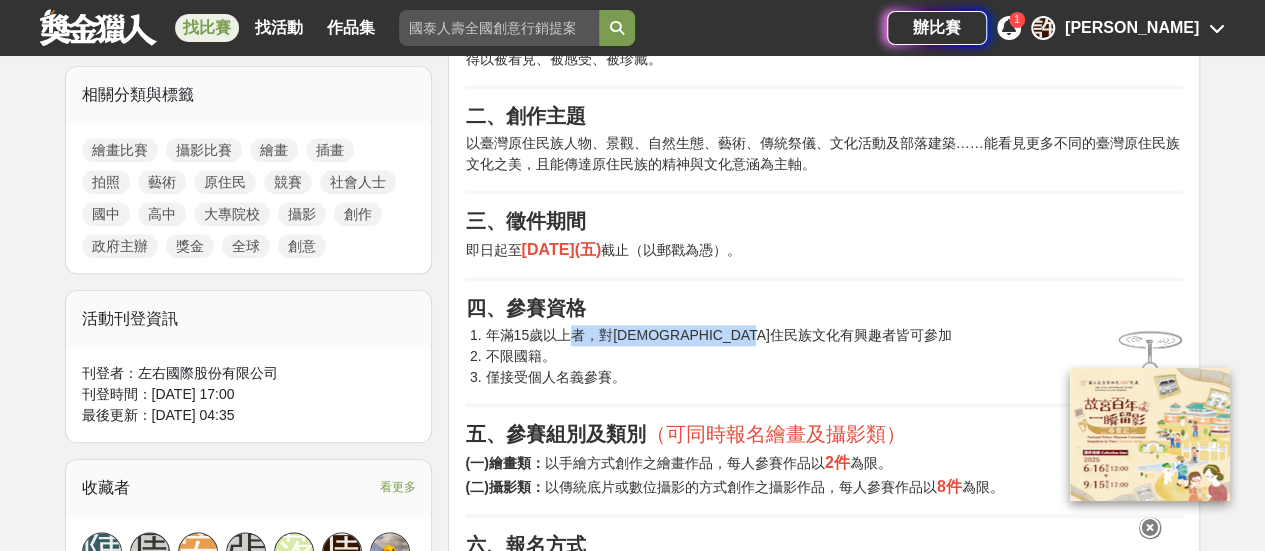 drag, startPoint x: 608, startPoint y: 333, endPoint x: 844, endPoint y: 328, distance: 236.05296 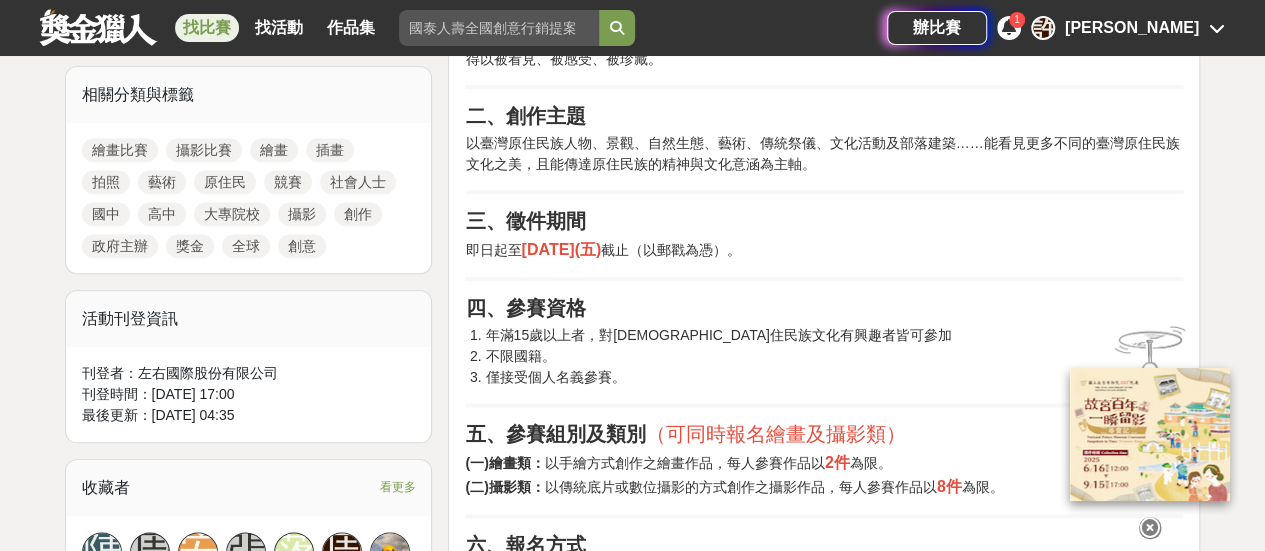 click on "僅接受個人名義參賽。" at bounding box center [834, 377] 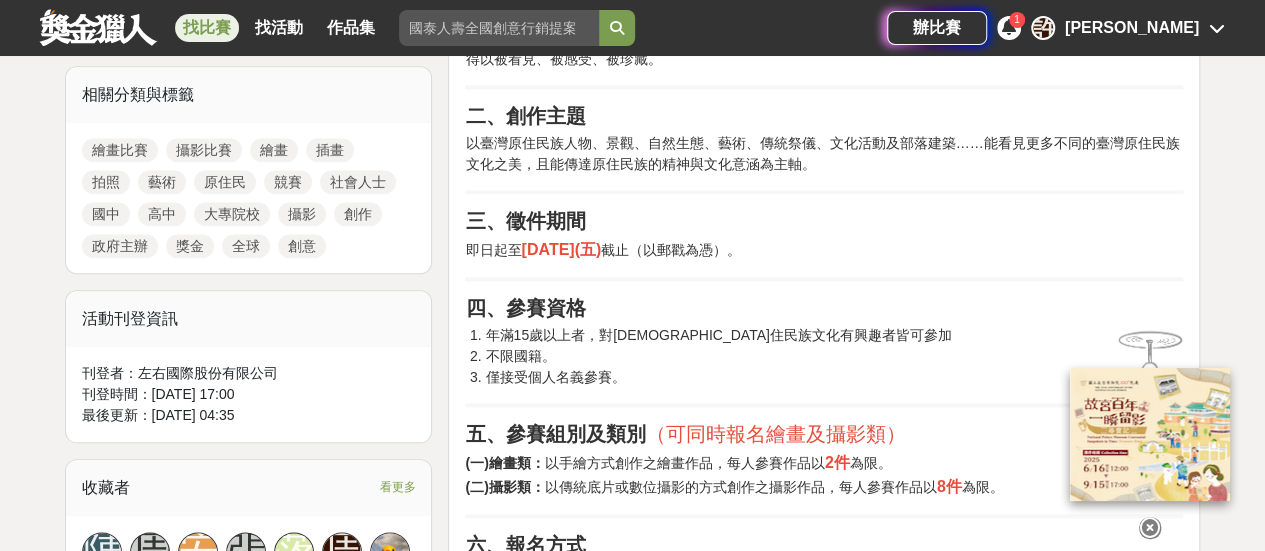 scroll, scrollTop: 1000, scrollLeft: 0, axis: vertical 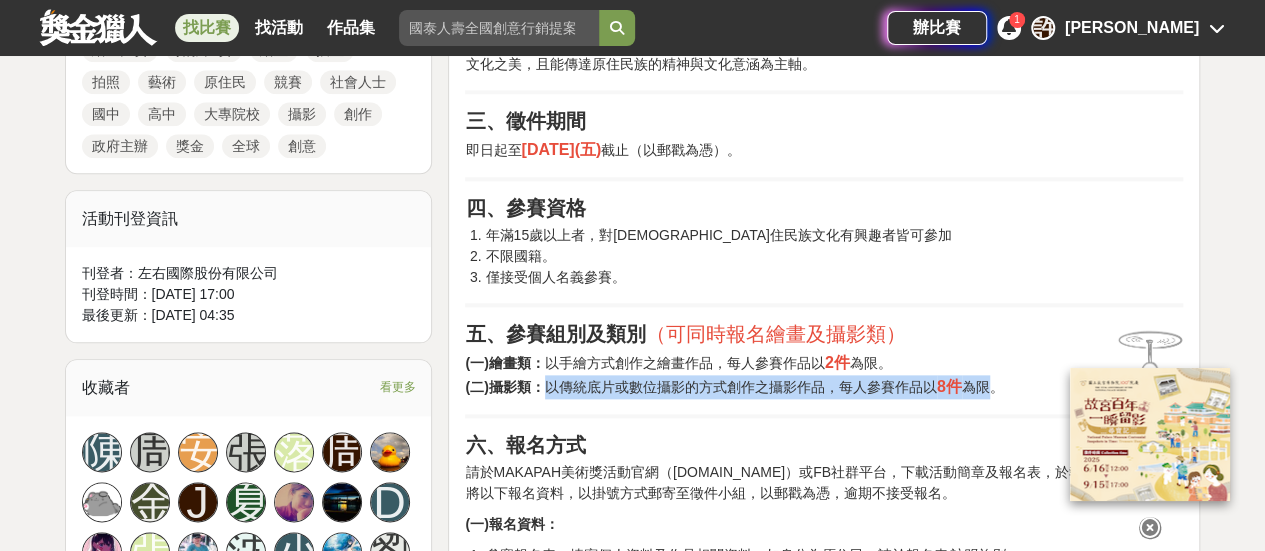 drag, startPoint x: 544, startPoint y: 380, endPoint x: 994, endPoint y: 385, distance: 450.02777 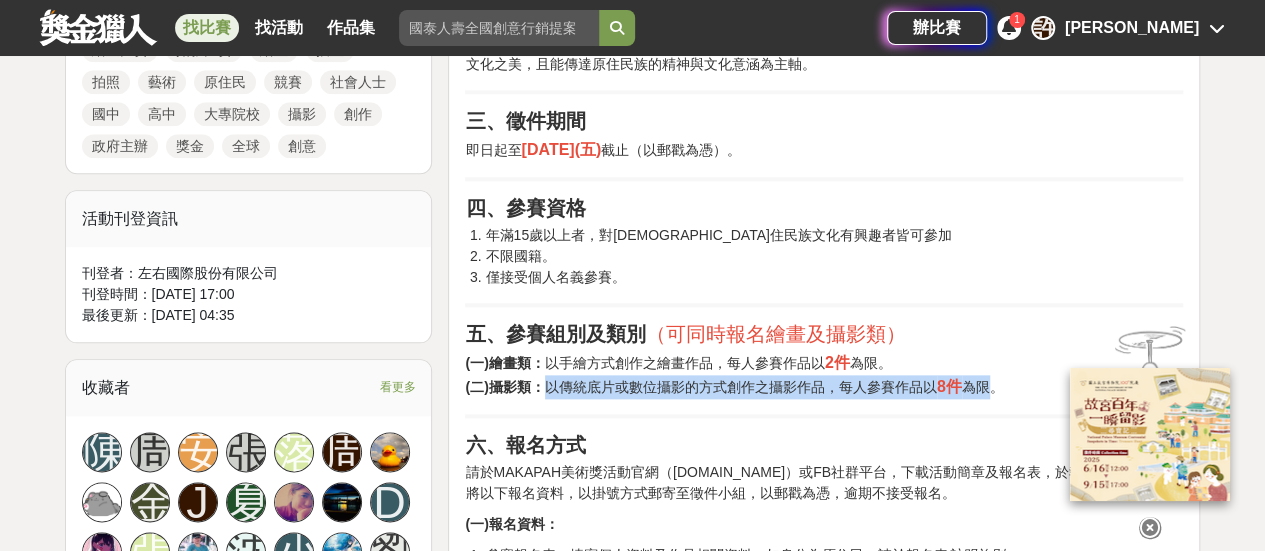 click on "(一)繪畫類： 以手繪方式創作之繪畫作品，每人參賽作品以 2件 為限。 (二)攝影類： 以傳統底片或數位攝影的方式創作之攝影作品，每人參賽作品以 8件 為限。" at bounding box center [824, 375] 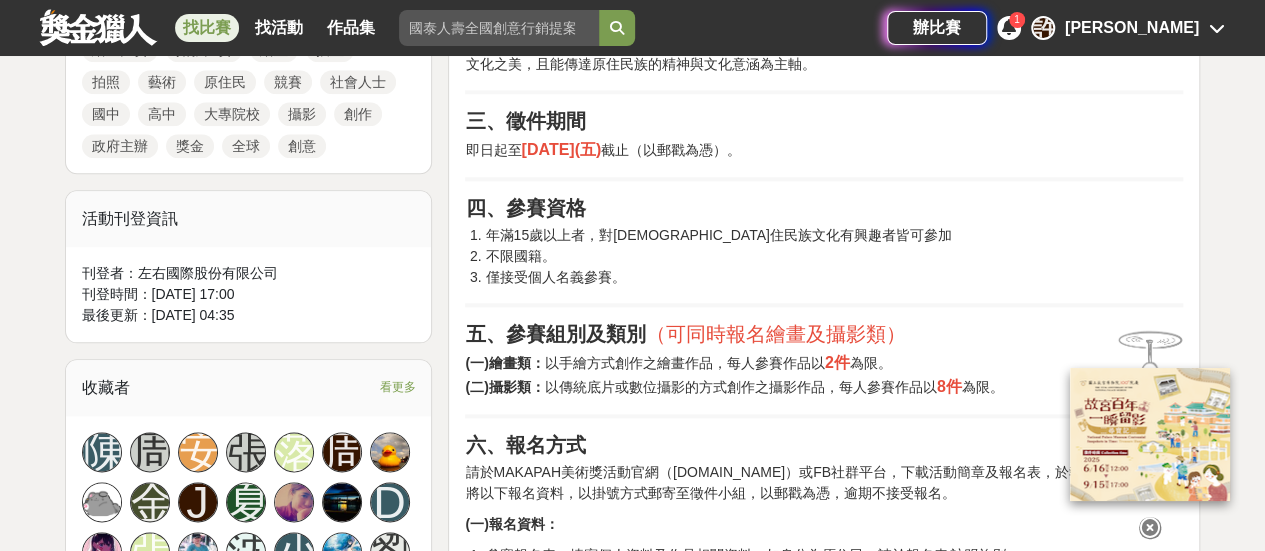 click at bounding box center (824, 416) 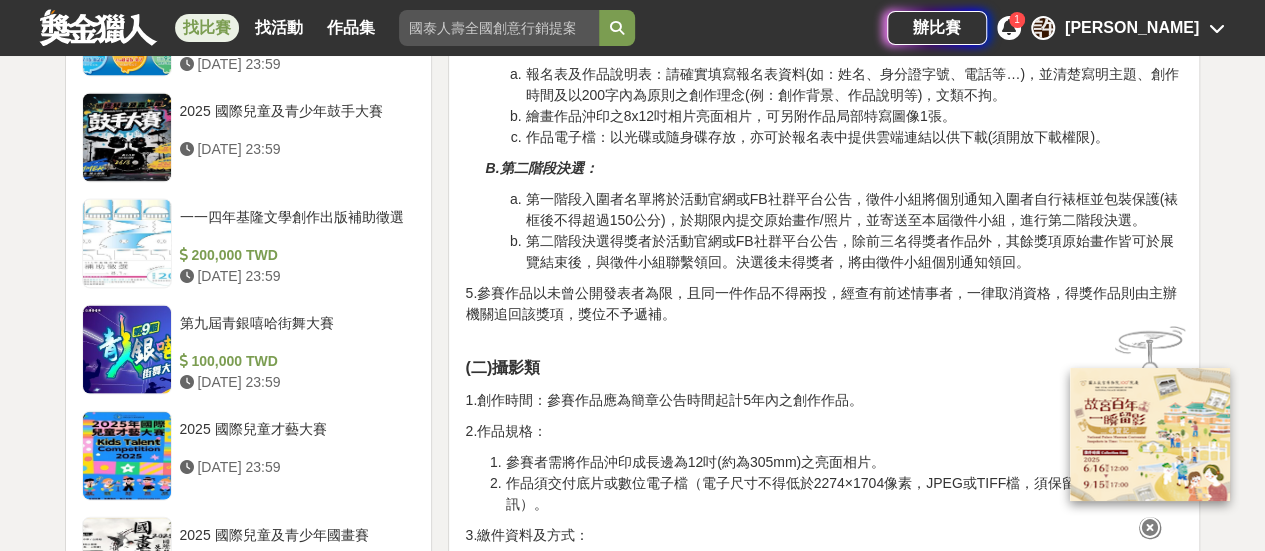 scroll, scrollTop: 2000, scrollLeft: 0, axis: vertical 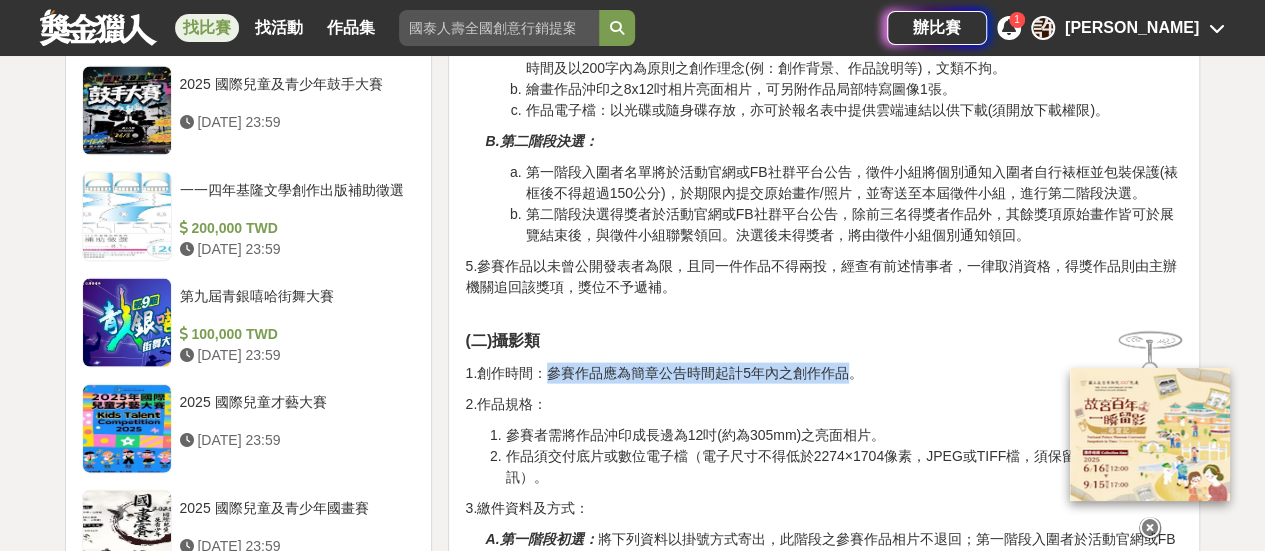 drag, startPoint x: 554, startPoint y: 345, endPoint x: 844, endPoint y: 345, distance: 290 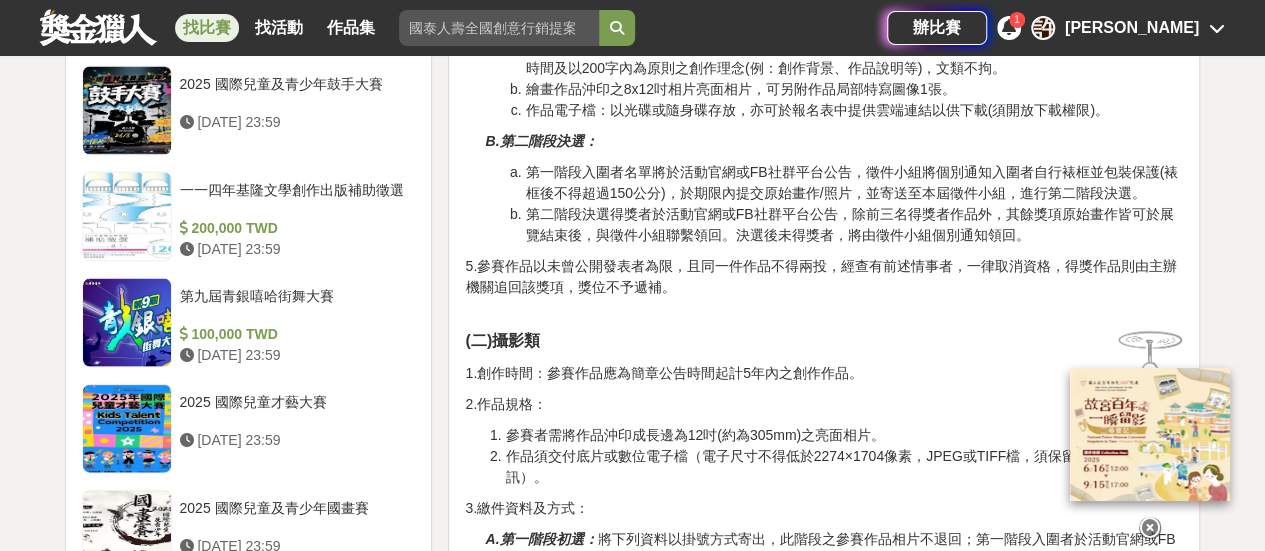 click on "2.作品規格：" at bounding box center (824, 404) 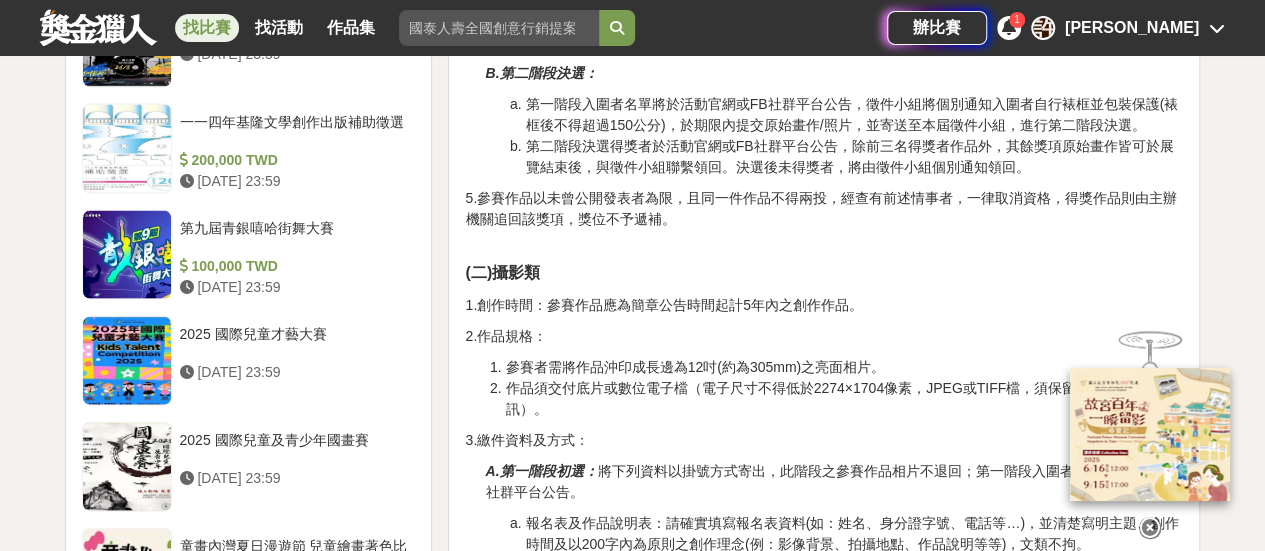 scroll, scrollTop: 2100, scrollLeft: 0, axis: vertical 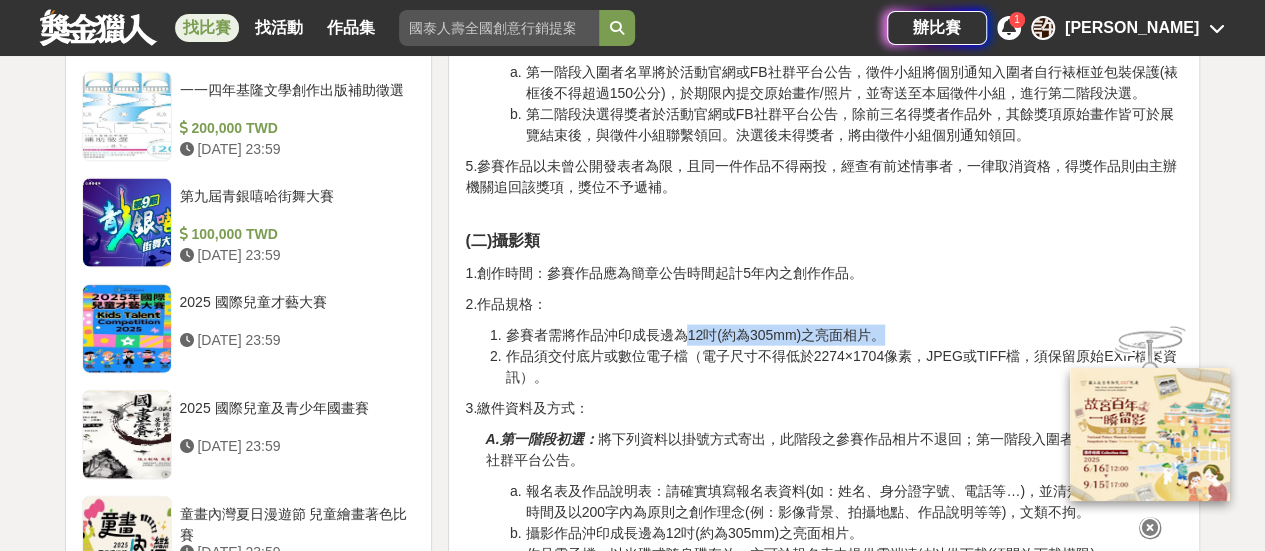 drag, startPoint x: 812, startPoint y: 308, endPoint x: 893, endPoint y: 308, distance: 81 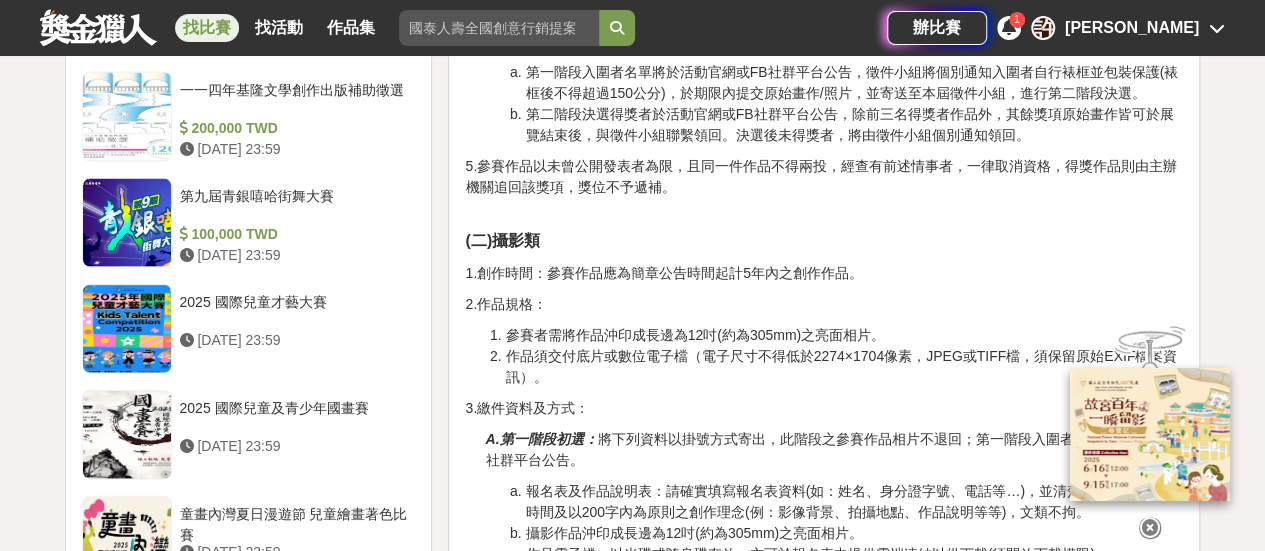 click on "一、活動宗旨 [DEMOGRAPHIC_DATA]住民族文化內斂深厚，藝術表現上有其獨特性，不論是祭典規範、生命禮俗、圖紋精神等，其中動人的文化內涵更值得細細探究。原住民族委員會自[DATE]起舉辦「MAKAPAH美術獎」至今(114)邁入第10屆，已經成為臺灣藝術界重要盛事之一，每年吸引上千件攝影類作品及上百件繪畫類作品參賽，每年都能看到許多的參賽作品展現出對原住民族群生活、文化、傳統更具深度的認識及體驗。 「MAKAPAH」源自阿美族語，意指「美、帥、漂亮、讚嘆」，正如其名，這項美術獎旨在透過藝術創作，引領社會大眾走入原鄉，透過鏡頭與畫筆捕捉文化之美，紀錄生活之真。透過比賽，不僅提供創作者揮灑靈感的舞臺，更促使社會以不同視角欣賞原住民族的文化內涵，進而深化大眾對這片土地上獨特文化的認識與珍視。 二、創作主題 三、徵件期間 即日起至 不限國籍。" at bounding box center (824, 505) 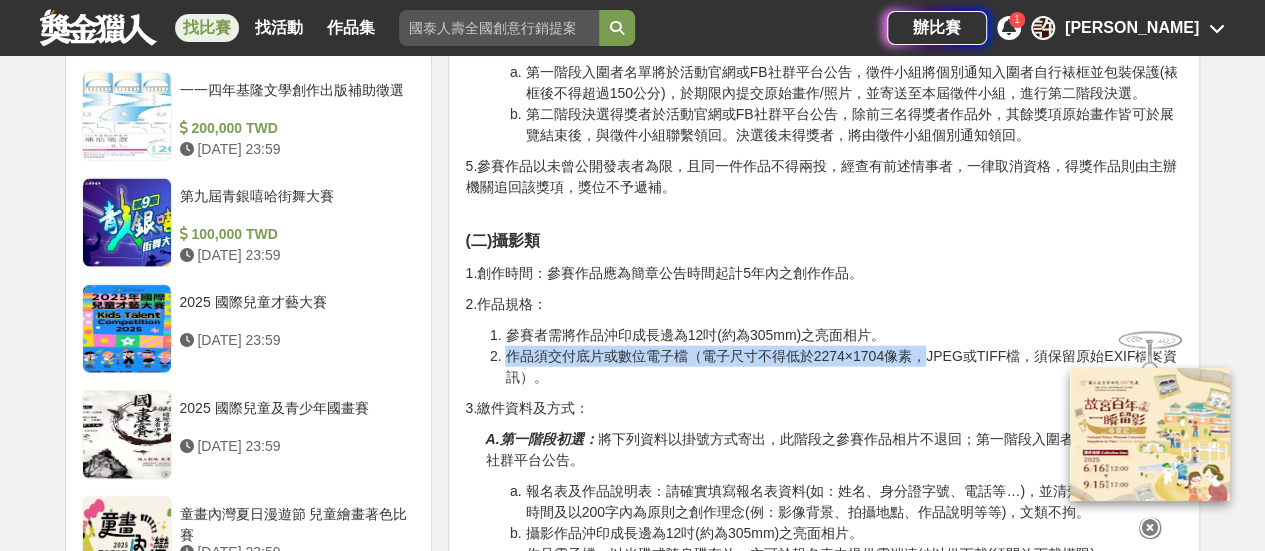 drag, startPoint x: 510, startPoint y: 332, endPoint x: 918, endPoint y: 333, distance: 408.00122 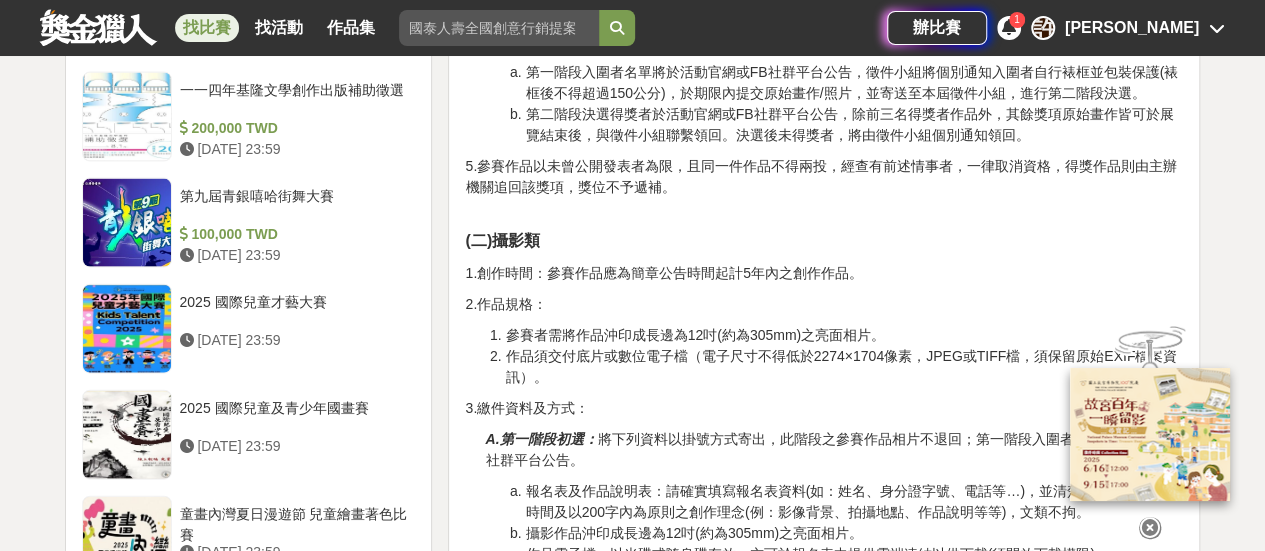 click on "一、活動宗旨 [DEMOGRAPHIC_DATA]住民族文化內斂深厚，藝術表現上有其獨特性，不論是祭典規範、生命禮俗、圖紋精神等，其中動人的文化內涵更值得細細探究。原住民族委員會自[DATE]起舉辦「MAKAPAH美術獎」至今(114)邁入第10屆，已經成為臺灣藝術界重要盛事之一，每年吸引上千件攝影類作品及上百件繪畫類作品參賽，每年都能看到許多的參賽作品展現出對原住民族群生活、文化、傳統更具深度的認識及體驗。 「MAKAPAH」源自阿美族語，意指「美、帥、漂亮、讚嘆」，正如其名，這項美術獎旨在透過藝術創作，引領社會大眾走入原鄉，透過鏡頭與畫筆捕捉文化之美，紀錄生活之真。透過比賽，不僅提供創作者揮灑靈感的舞臺，更促使社會以不同視角欣賞原住民族的文化內涵，進而深化大眾對這片土地上獨特文化的認識與珍視。 二、創作主題 三、徵件期間 即日起至 不限國籍。" at bounding box center (824, 505) 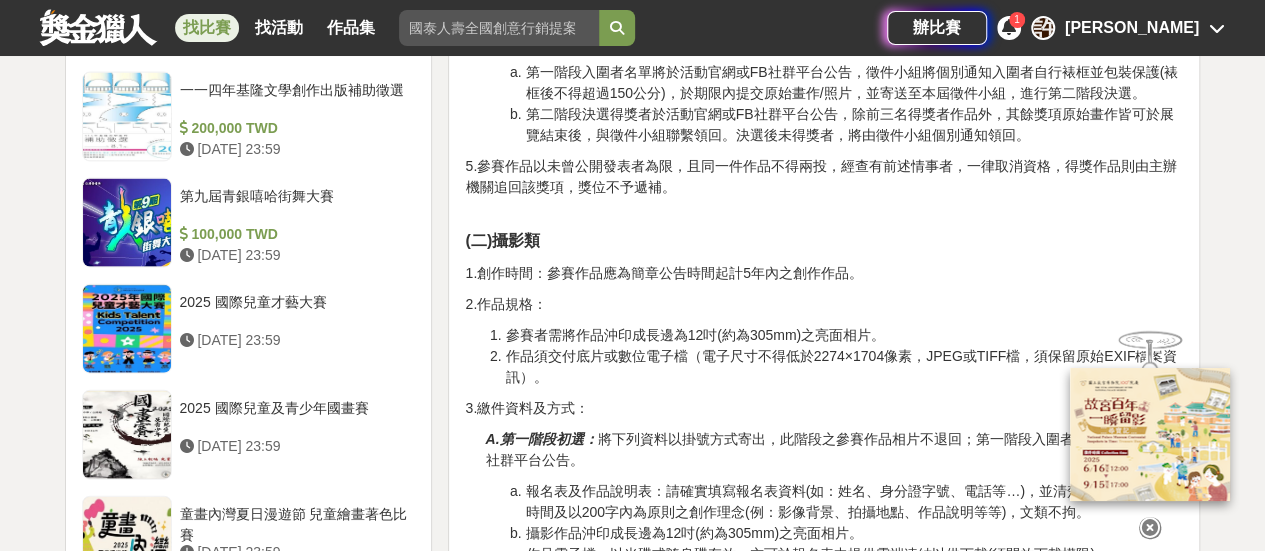 scroll, scrollTop: 2200, scrollLeft: 0, axis: vertical 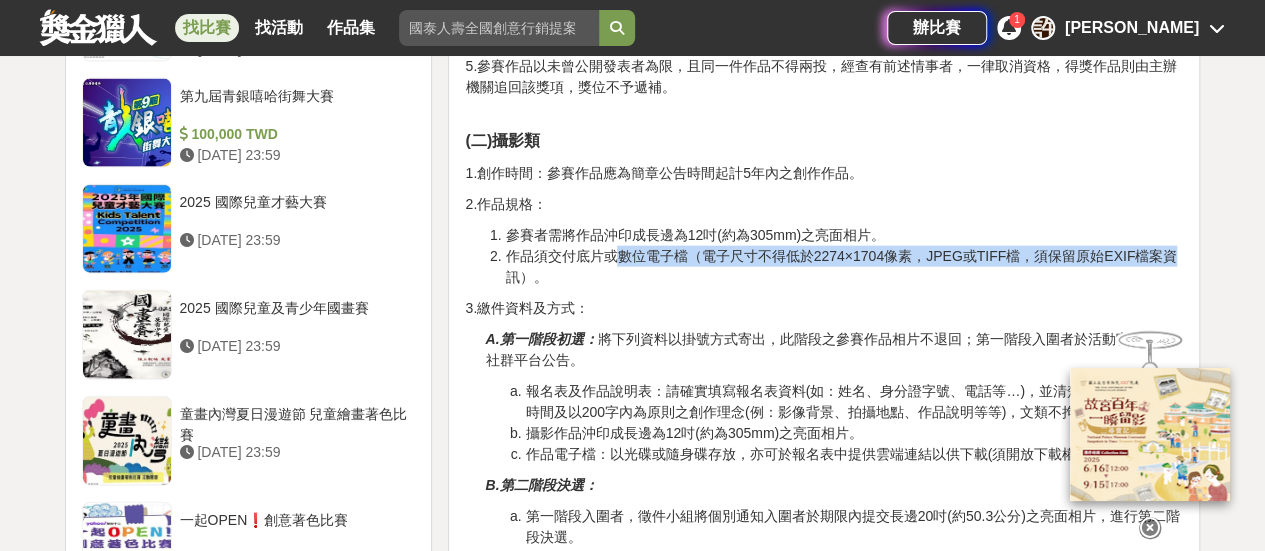 drag, startPoint x: 615, startPoint y: 237, endPoint x: 1142, endPoint y: 243, distance: 527.0342 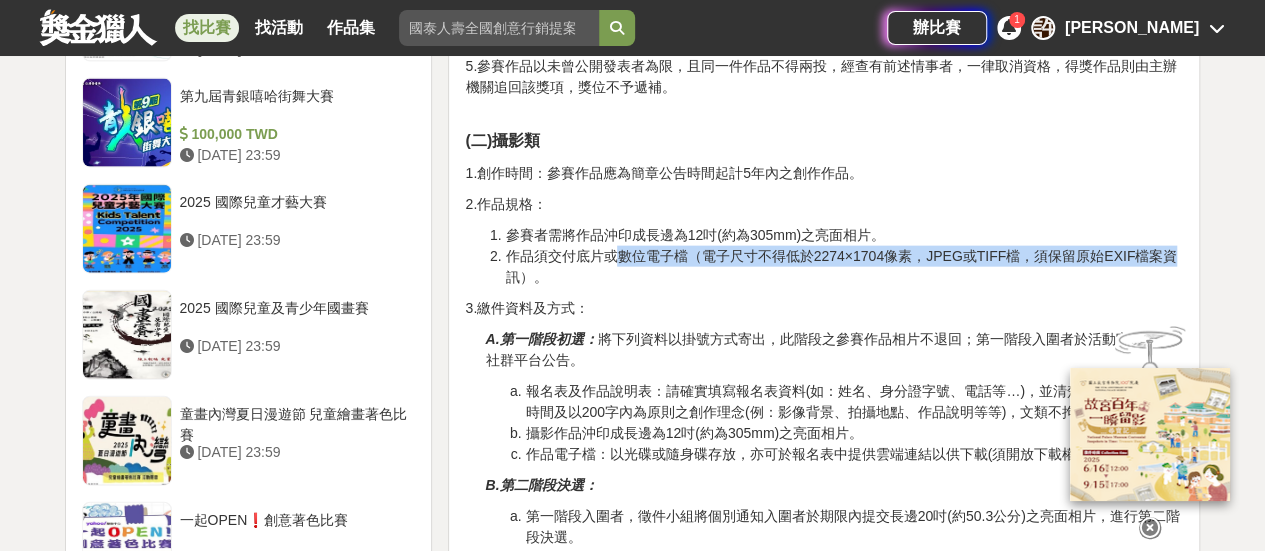 click on "一、活動宗旨 [DEMOGRAPHIC_DATA]住民族文化內斂深厚，藝術表現上有其獨特性，不論是祭典規範、生命禮俗、圖紋精神等，其中動人的文化內涵更值得細細探究。原住民族委員會自[DATE]起舉辦「MAKAPAH美術獎」至今(114)邁入第10屆，已經成為臺灣藝術界重要盛事之一，每年吸引上千件攝影類作品及上百件繪畫類作品參賽，每年都能看到許多的參賽作品展現出對原住民族群生活、文化、傳統更具深度的認識及體驗。 「MAKAPAH」源自阿美族語，意指「美、帥、漂亮、讚嘆」，正如其名，這項美術獎旨在透過藝術創作，引領社會大眾走入原鄉，透過鏡頭與畫筆捕捉文化之美，紀錄生活之真。透過比賽，不僅提供創作者揮灑靈感的舞臺，更促使社會以不同視角欣賞原住民族的文化內涵，進而深化大眾對這片土地上獨特文化的認識與珍視。 二、創作主題 三、徵件期間 即日起至 不限國籍。" at bounding box center [824, 410] 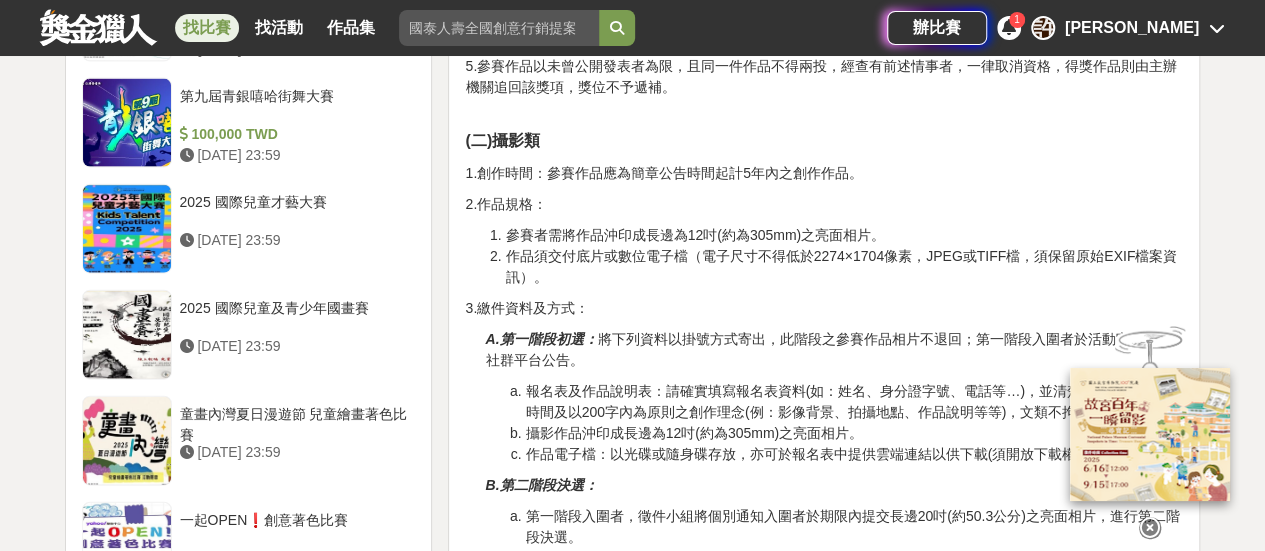click on "3.繳件資料及方式：" at bounding box center [824, 308] 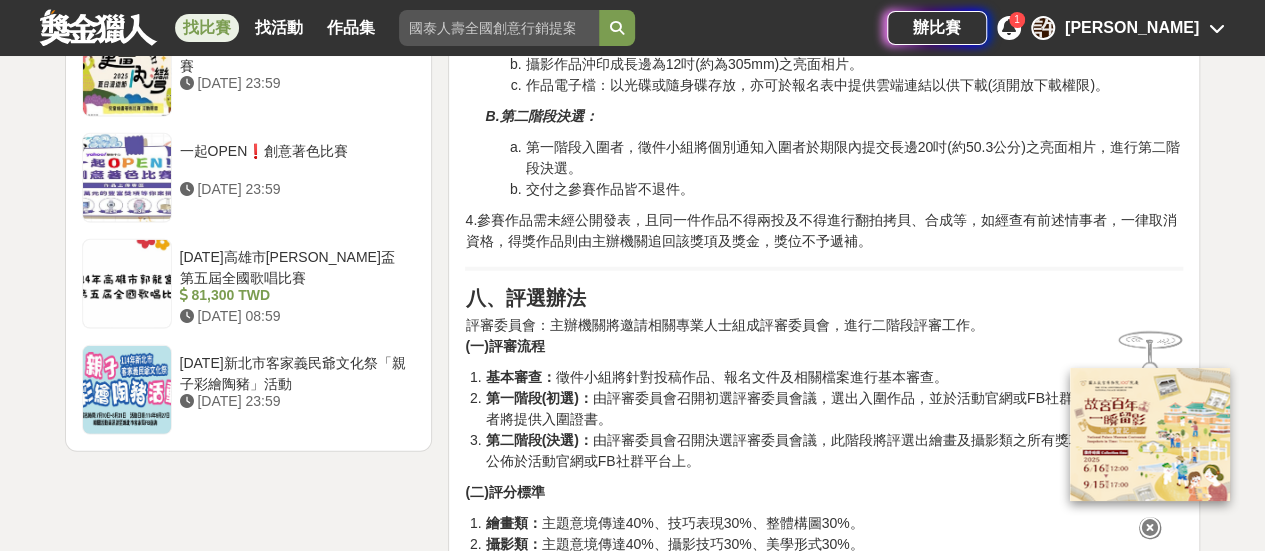 scroll, scrollTop: 2600, scrollLeft: 0, axis: vertical 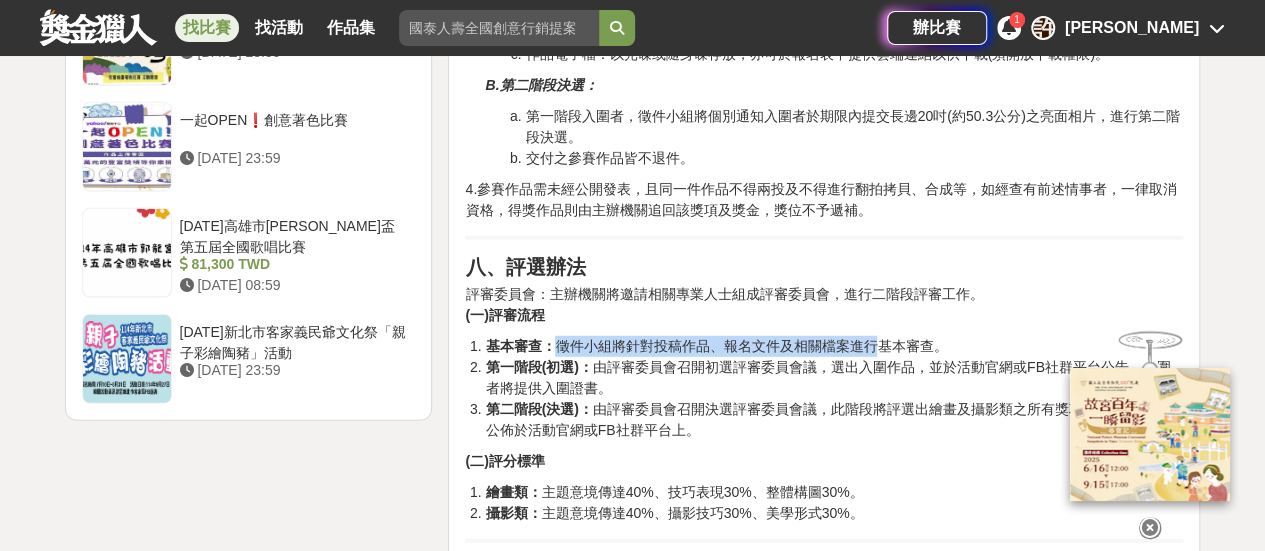 drag, startPoint x: 548, startPoint y: 308, endPoint x: 881, endPoint y: 307, distance: 333.0015 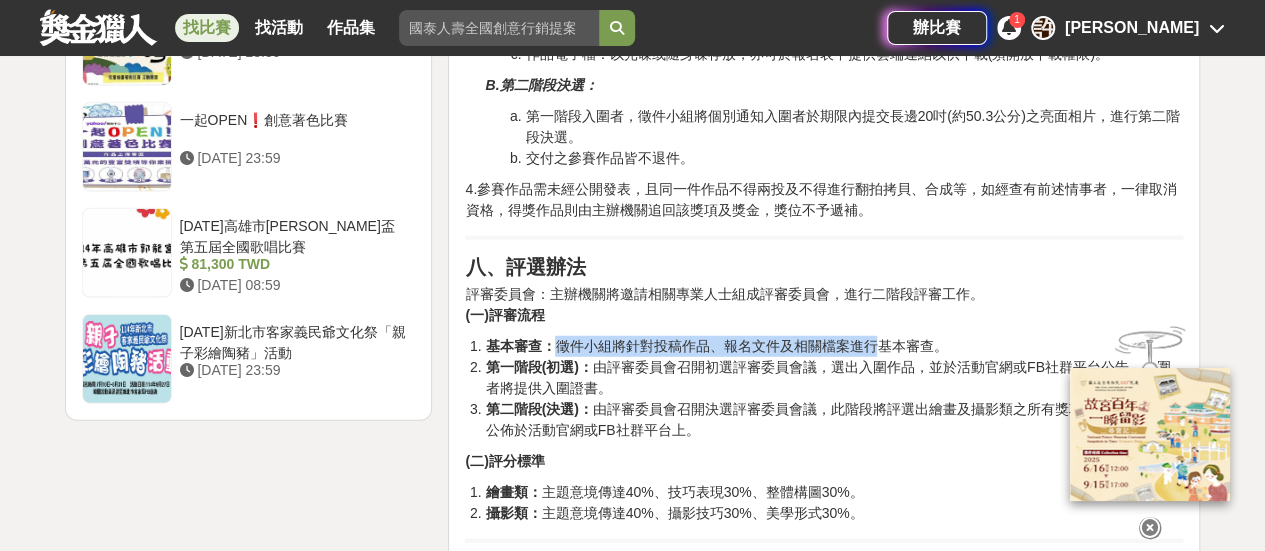 click on "一、活動宗旨 [DEMOGRAPHIC_DATA]住民族文化內斂深厚，藝術表現上有其獨特性，不論是祭典規範、生命禮俗、圖紋精神等，其中動人的文化內涵更值得細細探究。原住民族委員會自[DATE]起舉辦「MAKAPAH美術獎」至今(114)邁入第10屆，已經成為臺灣藝術界重要盛事之一，每年吸引上千件攝影類作品及上百件繪畫類作品參賽，每年都能看到許多的參賽作品展現出對原住民族群生活、文化、傳統更具深度的認識及體驗。 「MAKAPAH」源自阿美族語，意指「美、帥、漂亮、讚嘆」，正如其名，這項美術獎旨在透過藝術創作，引領社會大眾走入原鄉，透過鏡頭與畫筆捕捉文化之美，紀錄生活之真。透過比賽，不僅提供創作者揮灑靈感的舞臺，更促使社會以不同視角欣賞原住民族的文化內涵，進而深化大眾對這片土地上獨特文化的認識與珍視。 二、創作主題 三、徵件期間 即日起至 不限國籍。" at bounding box center (824, 5) 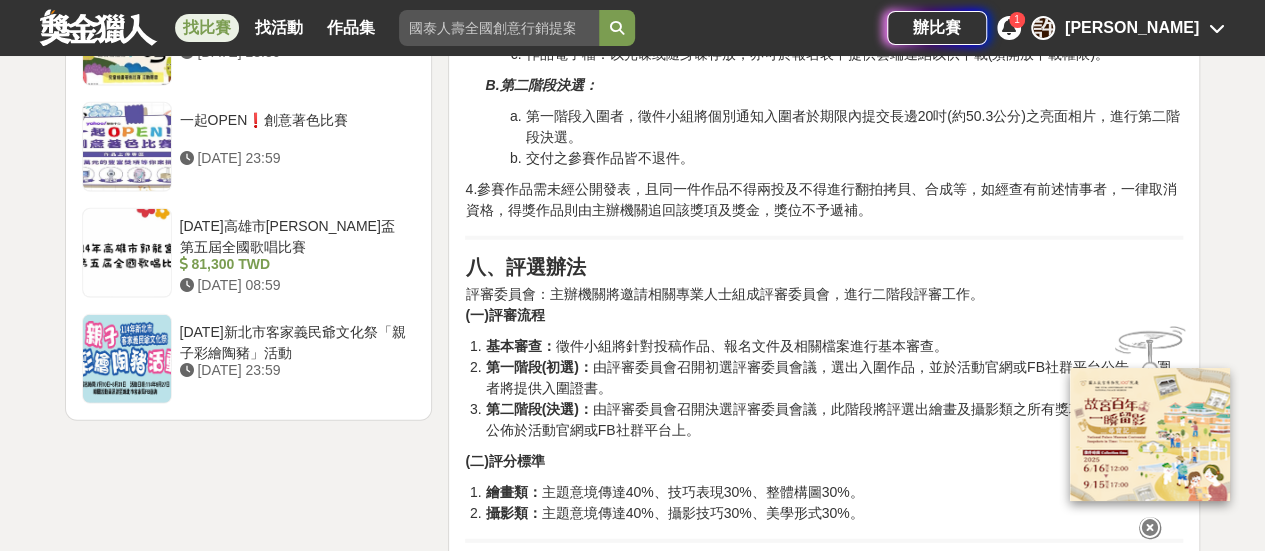 click on "第一階段(初選)： 由評審委員會召開初選評審委員會議，選出入圍作品，並於活動官網或FB社群平台公告，入圍者將提供入圍證書。" at bounding box center (834, 378) 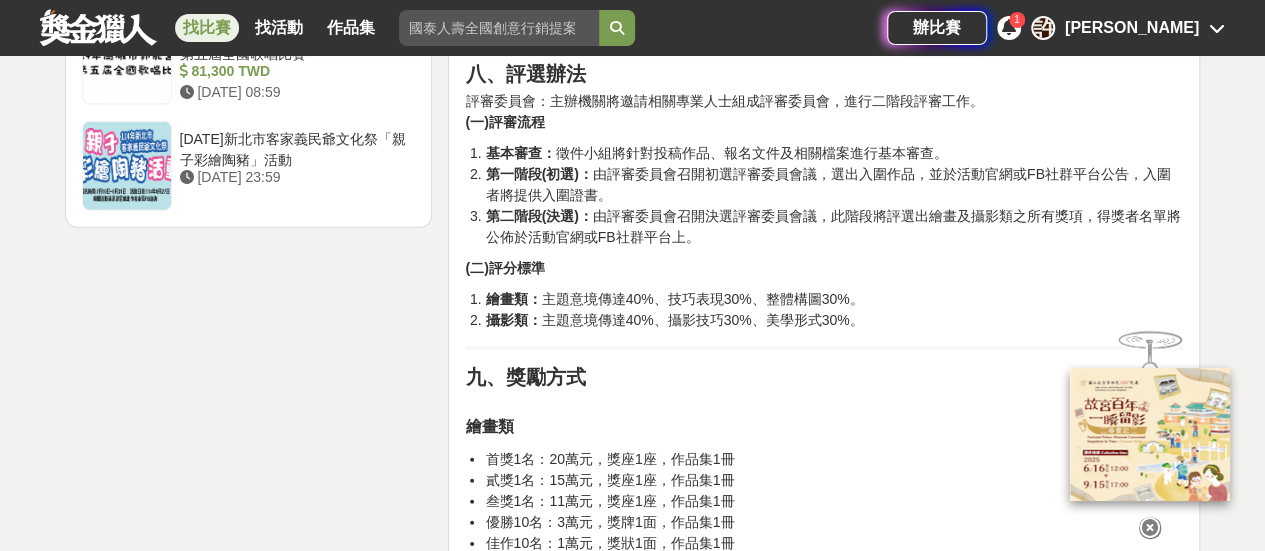 scroll, scrollTop: 2800, scrollLeft: 0, axis: vertical 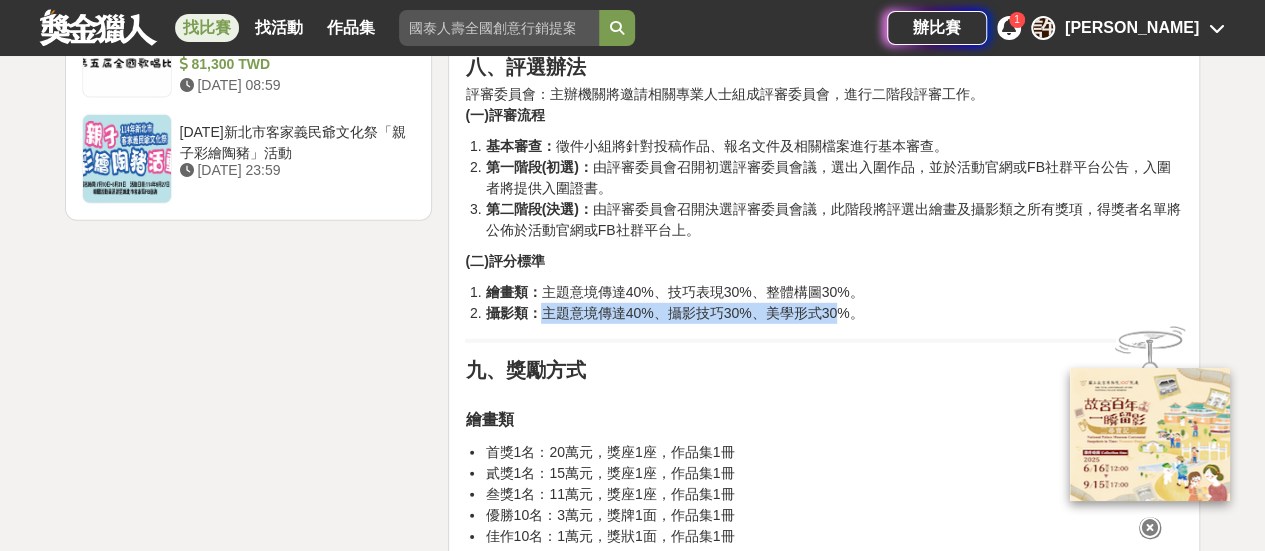 drag, startPoint x: 541, startPoint y: 282, endPoint x: 830, endPoint y: 291, distance: 289.1401 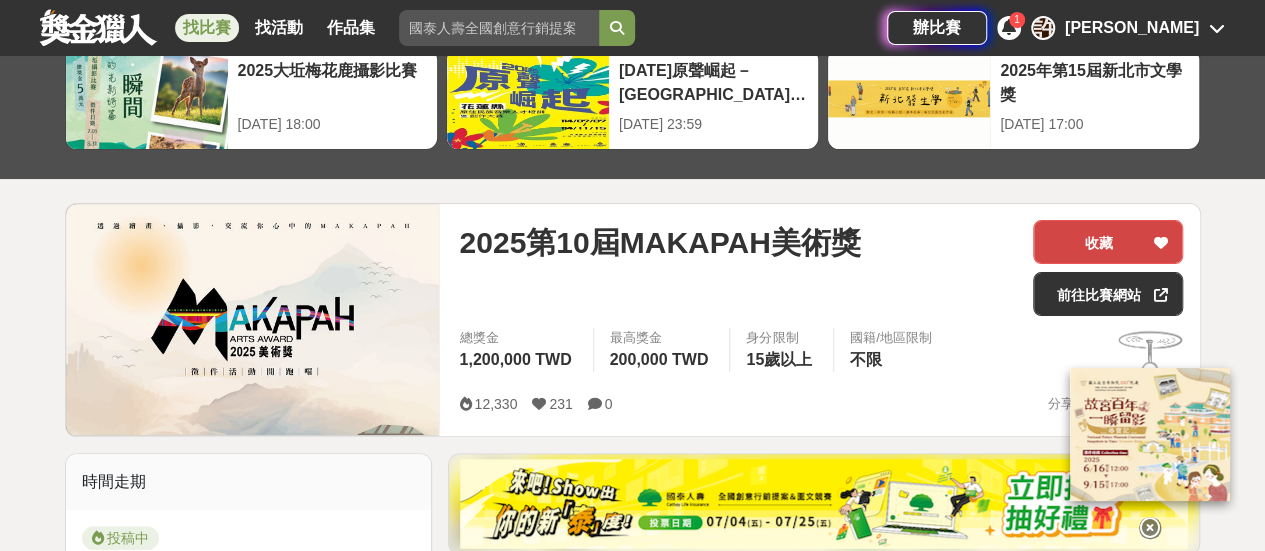 scroll, scrollTop: 0, scrollLeft: 0, axis: both 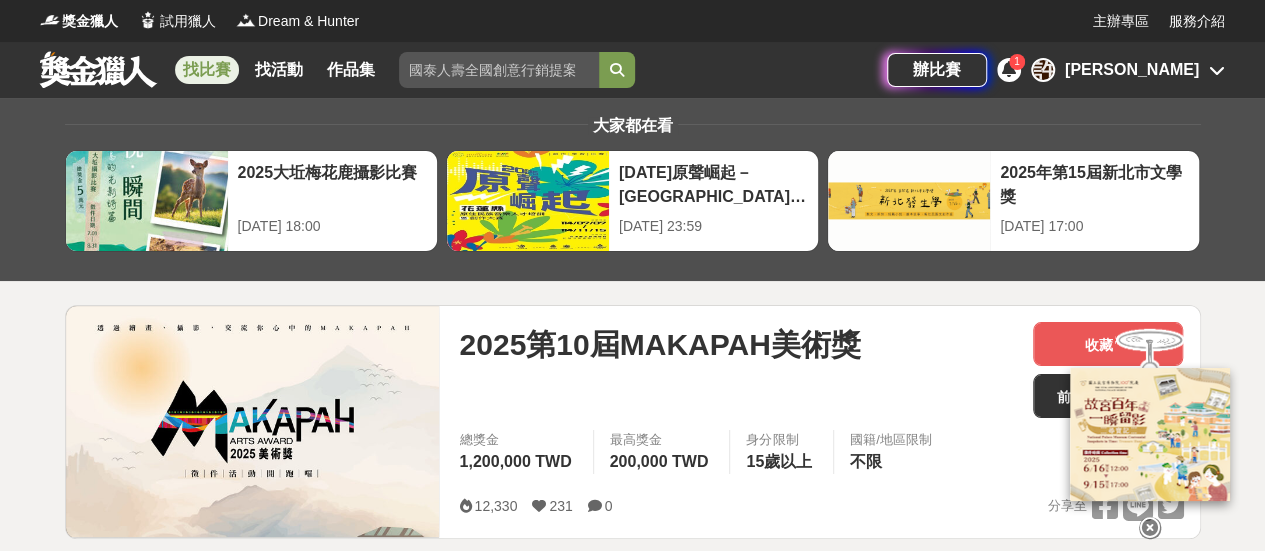 click at bounding box center [1150, 432] 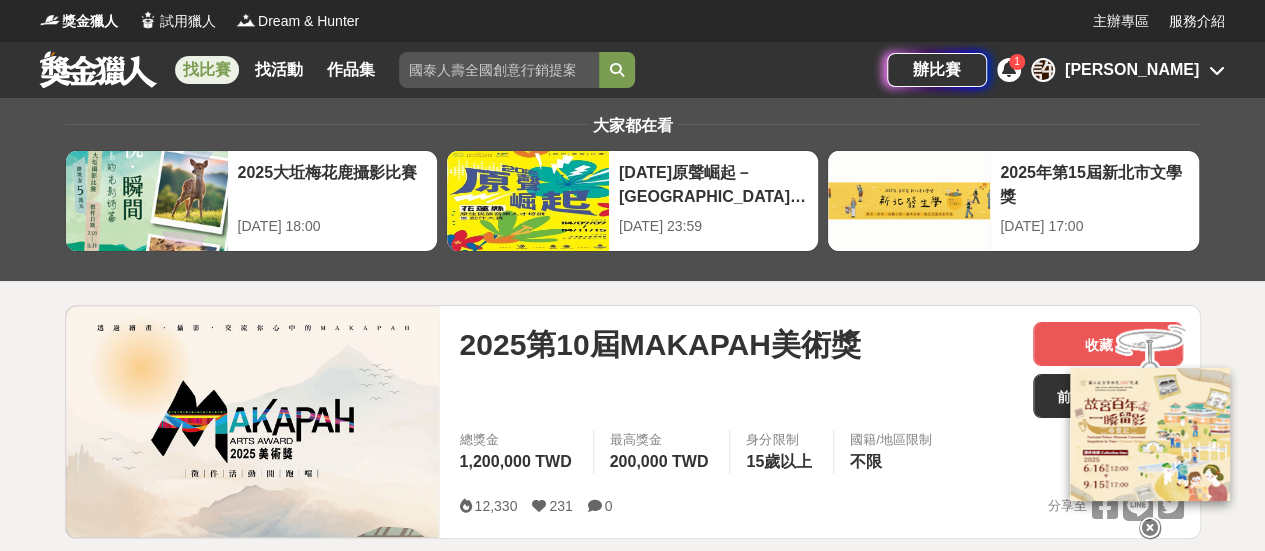 scroll, scrollTop: 100, scrollLeft: 0, axis: vertical 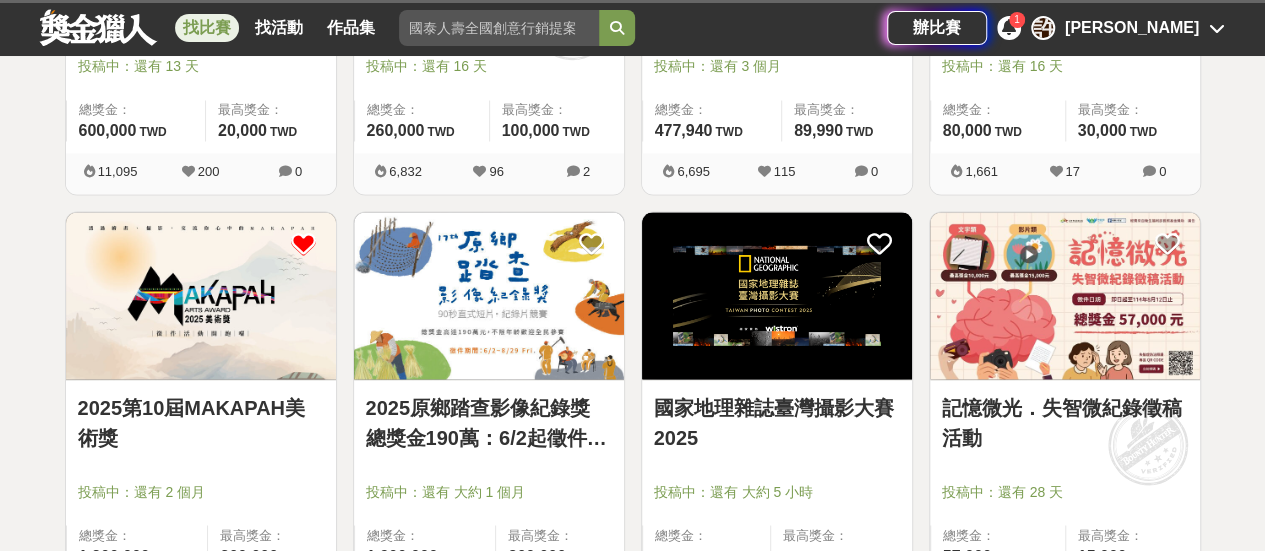 click at bounding box center [303, 244] 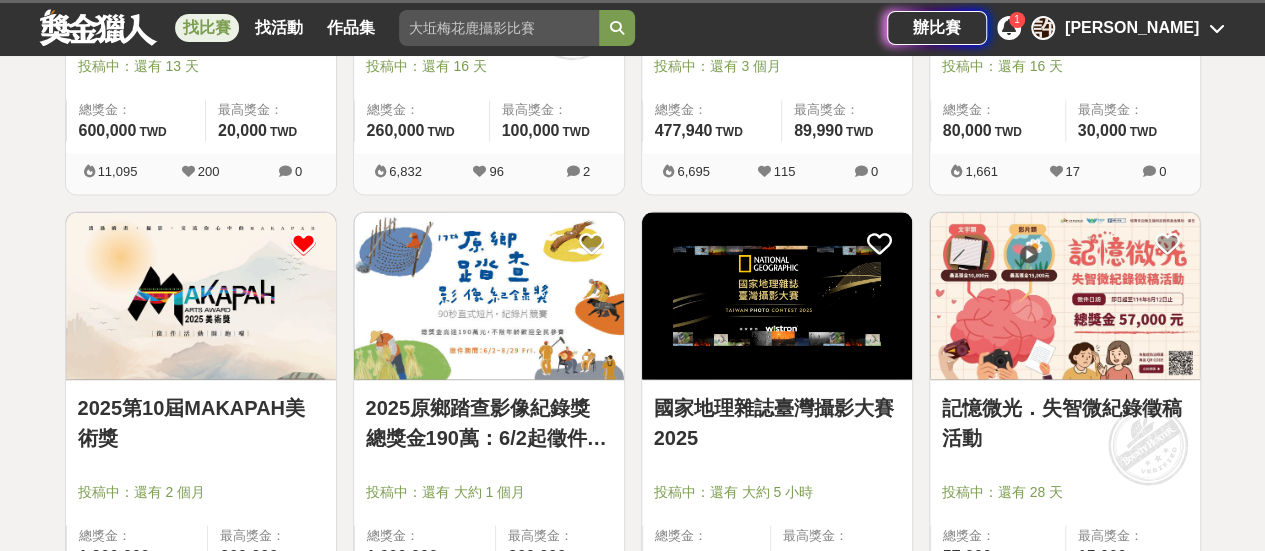 click at bounding box center (303, 244) 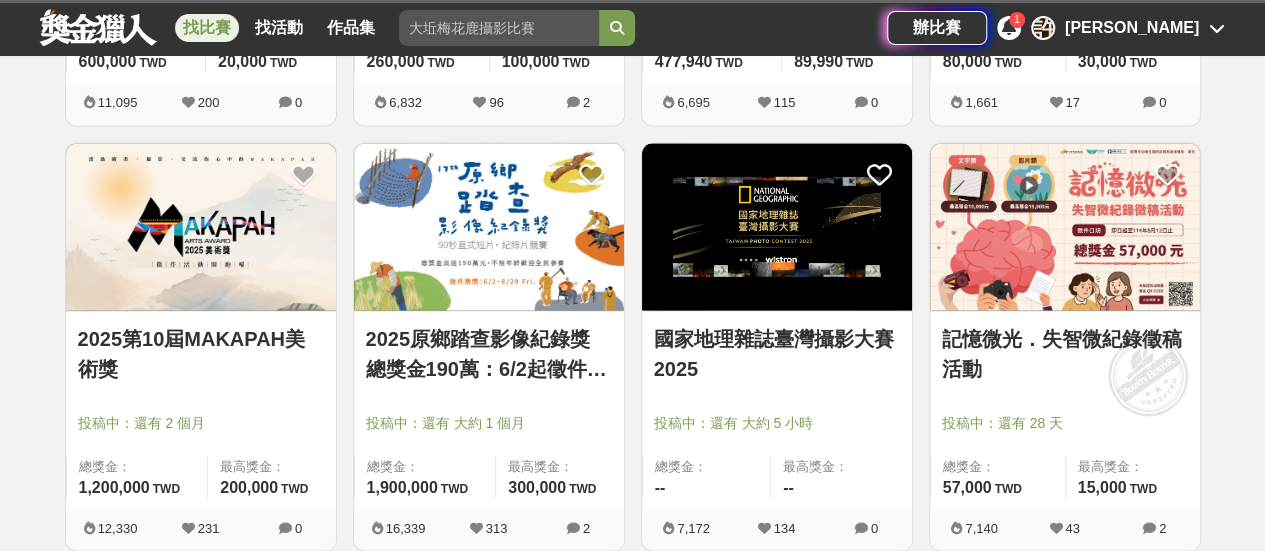 scroll, scrollTop: 1600, scrollLeft: 0, axis: vertical 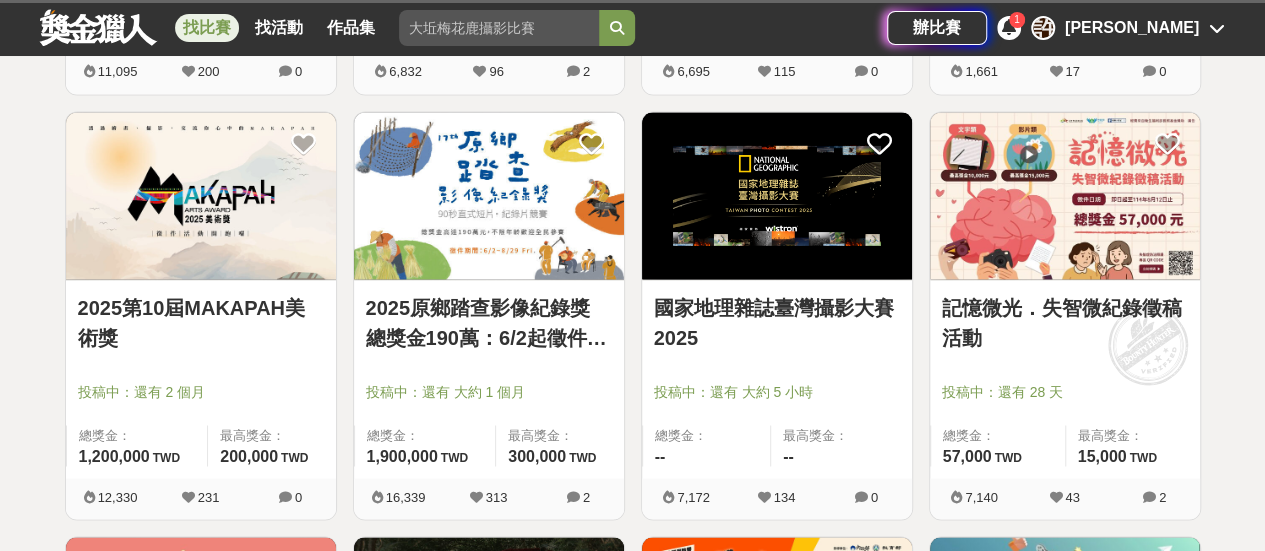 click on "2025第10屆MAKAPAH美術獎" at bounding box center [201, 322] 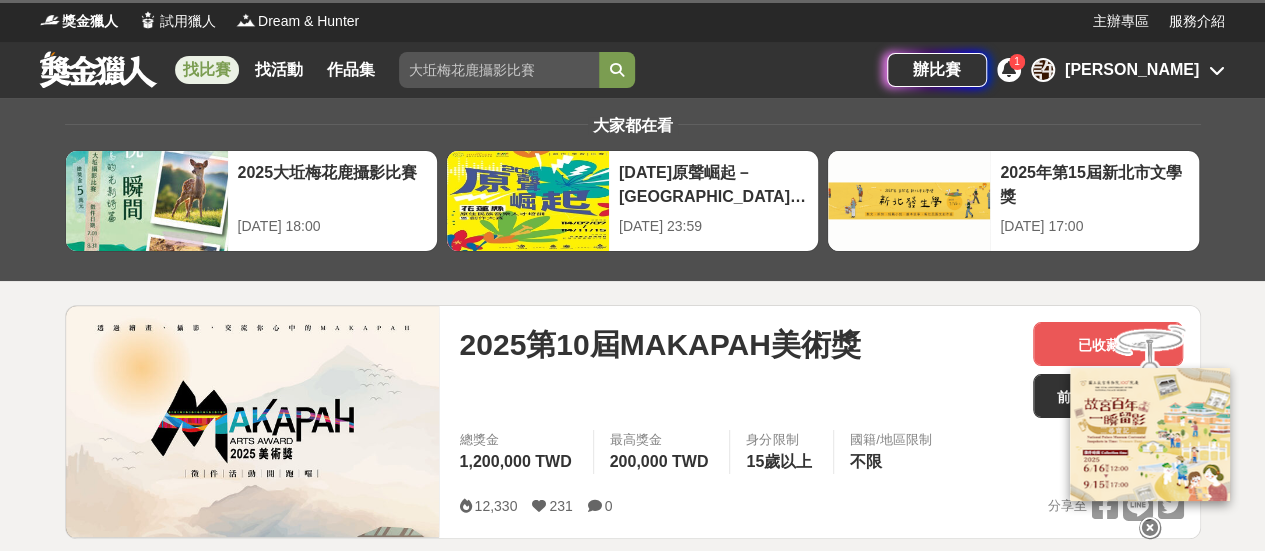 scroll, scrollTop: 200, scrollLeft: 0, axis: vertical 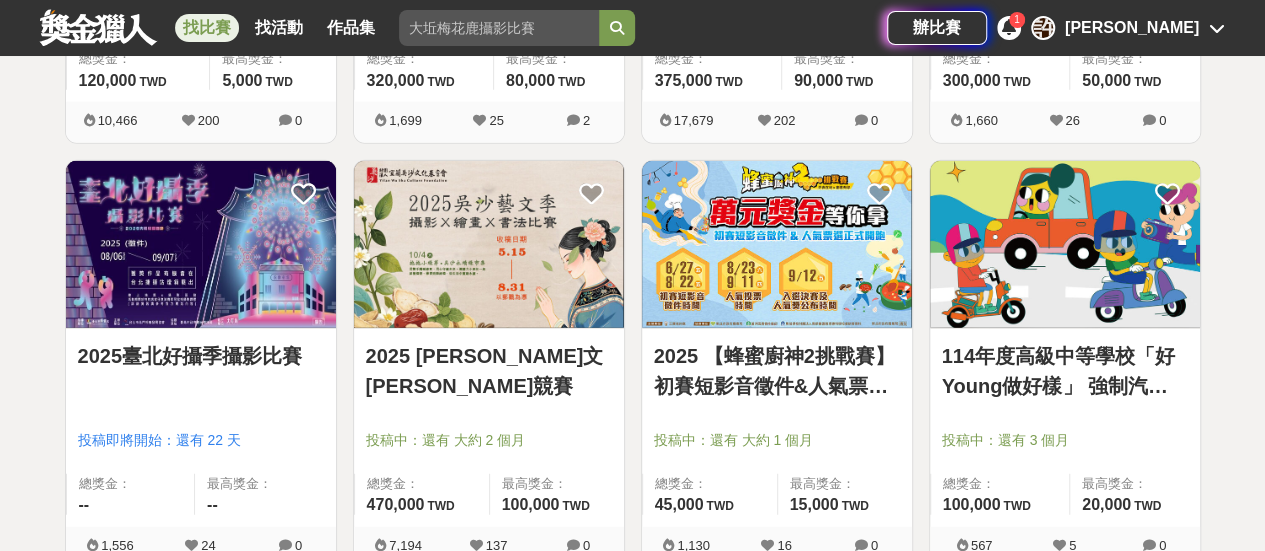 click on "2025 [PERSON_NAME]文[PERSON_NAME]競賽" at bounding box center (489, 371) 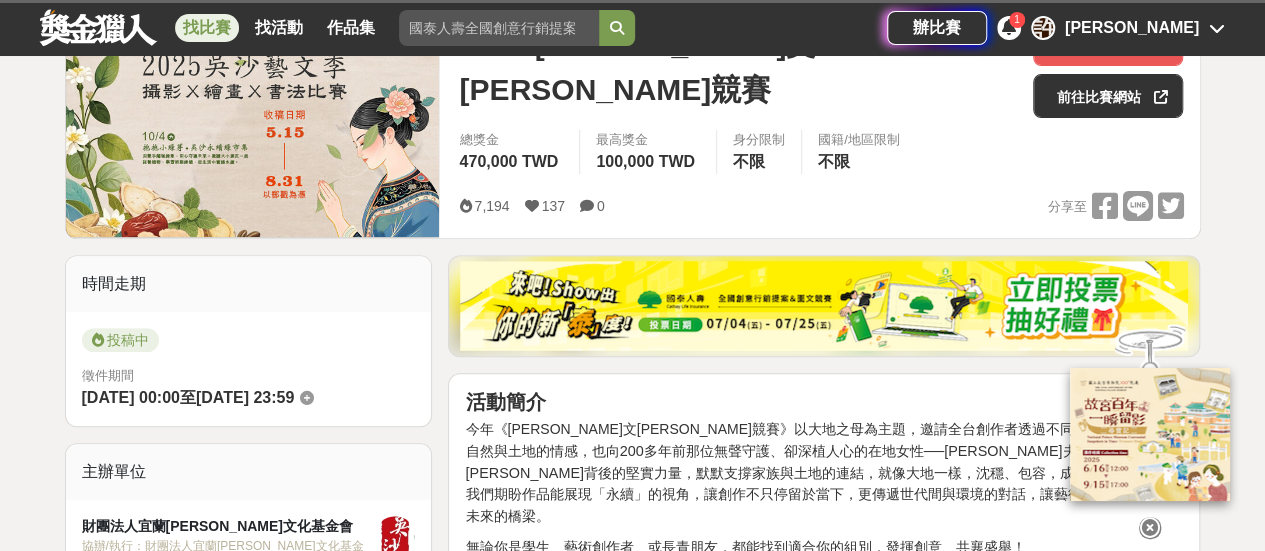scroll, scrollTop: 600, scrollLeft: 0, axis: vertical 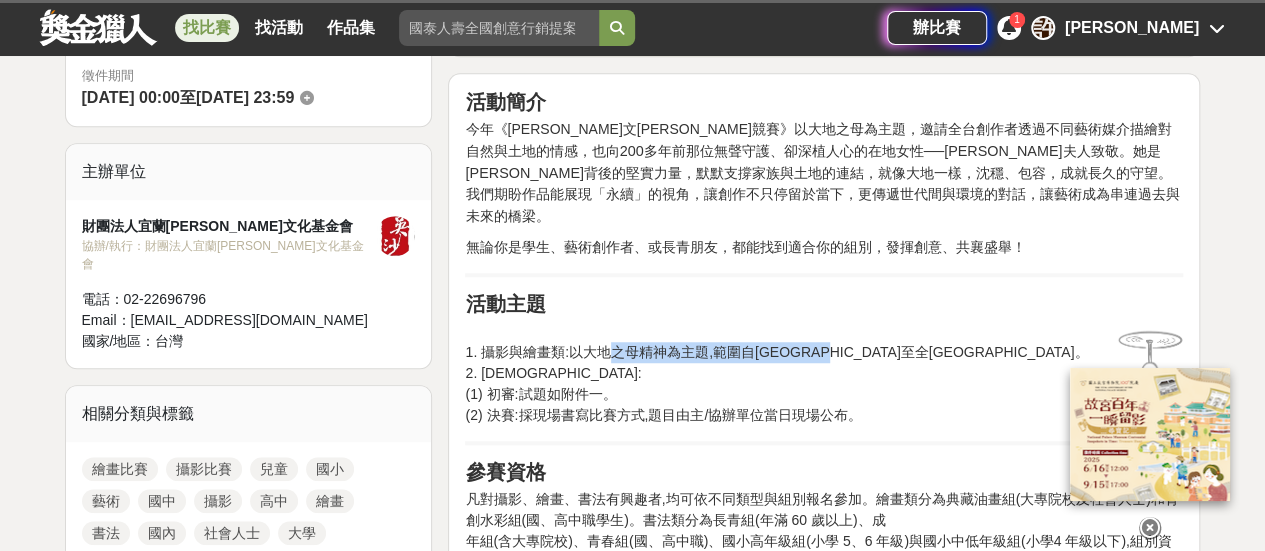 drag, startPoint x: 609, startPoint y: 331, endPoint x: 868, endPoint y: 328, distance: 259.01736 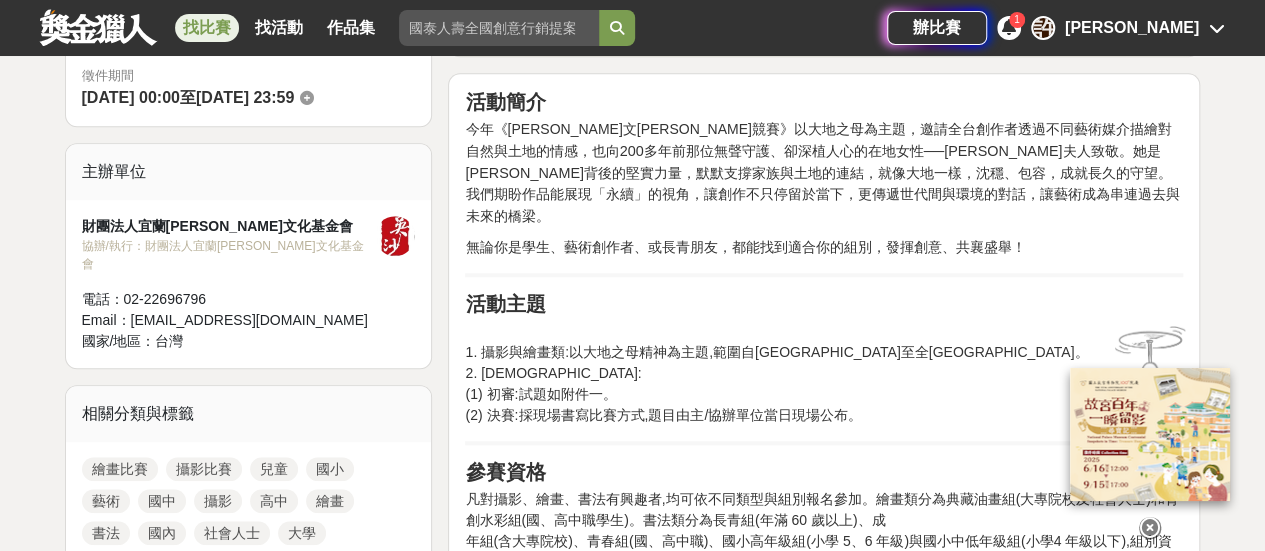 click on "1. 攝影與繪畫類:以大地之母精神為主題,範圍自[GEOGRAPHIC_DATA]至全[GEOGRAPHIC_DATA]。 2. 書法類: (1) 初審:試題如附件一。 (2) 決賽:採現場書寫比賽方式,題目由主/協辦單位當日現場公布。" at bounding box center [824, 373] 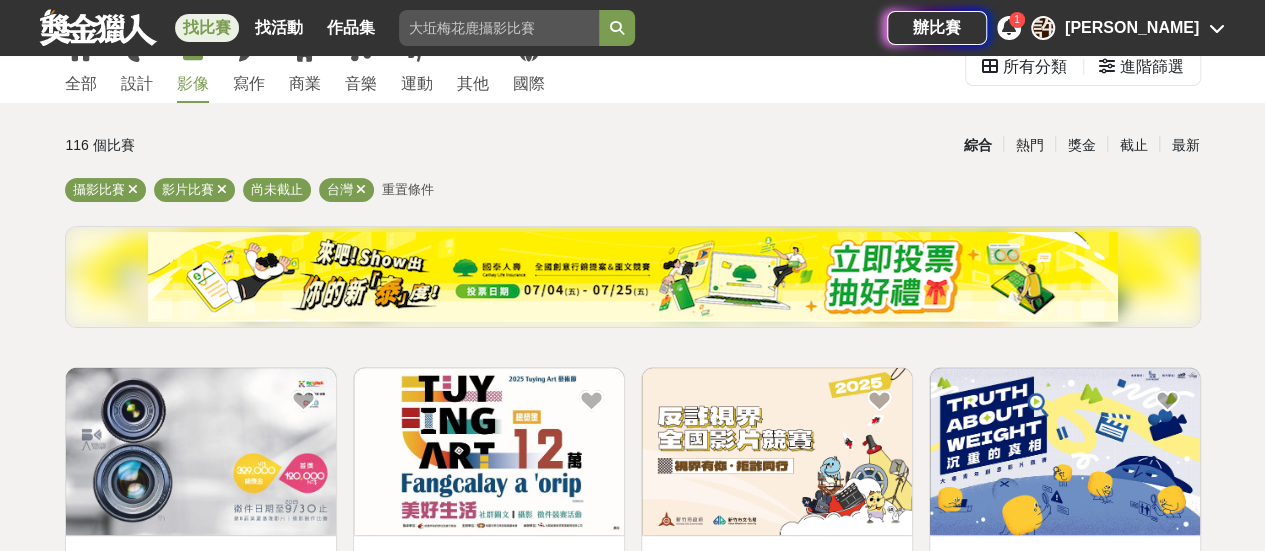 scroll, scrollTop: 0, scrollLeft: 0, axis: both 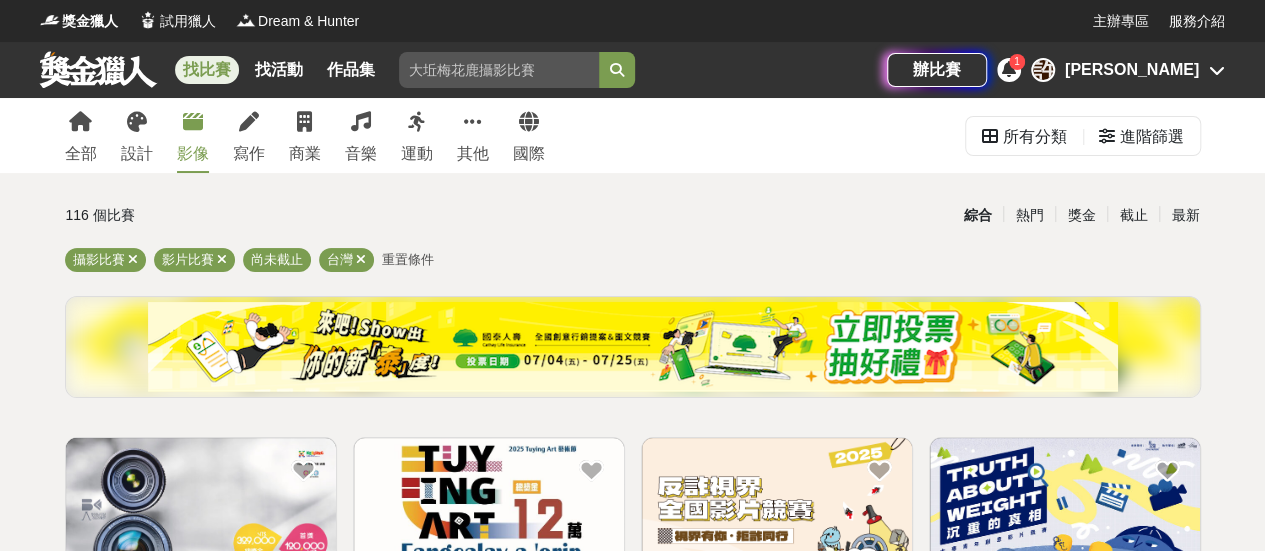 click on "全部 設計 影像 寫作 商業 音樂 運動 其他 國際" at bounding box center [305, 135] 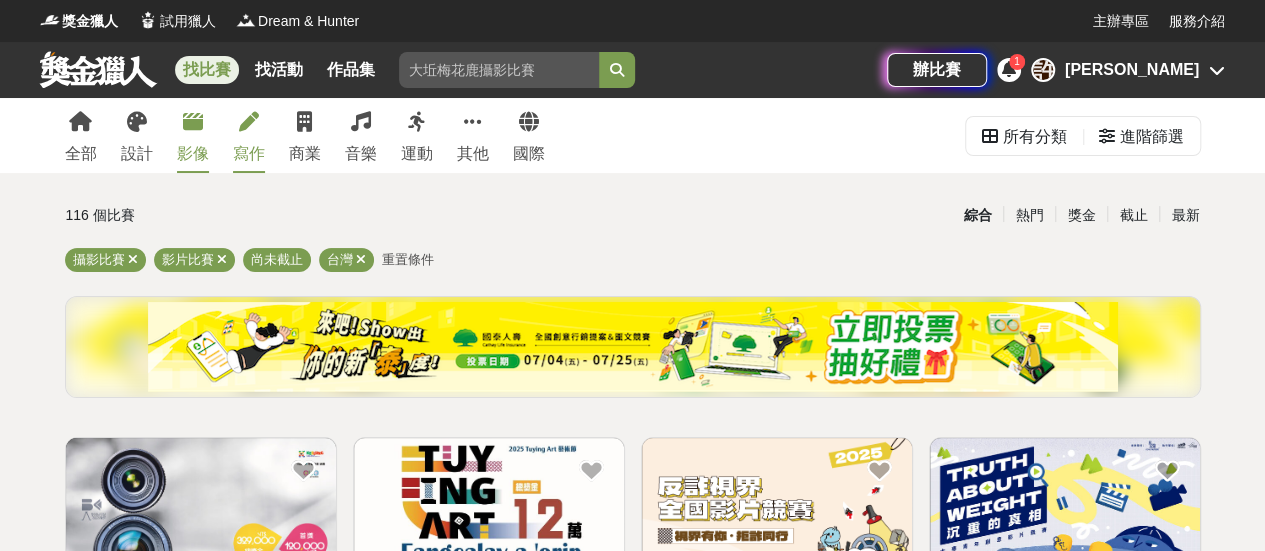 click on "寫作" at bounding box center (249, 154) 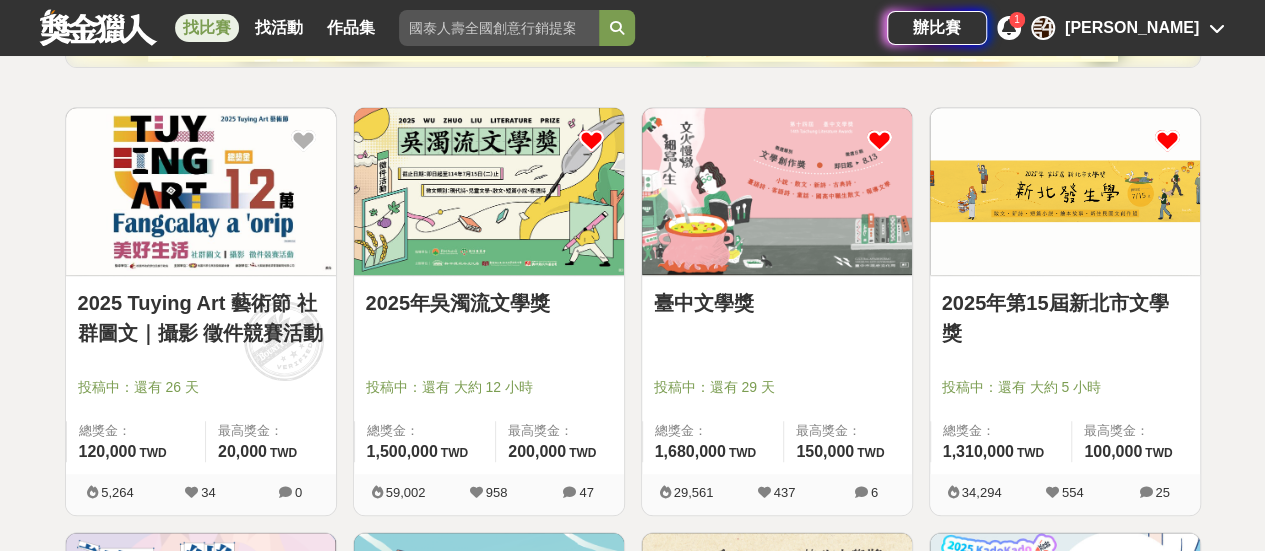 scroll, scrollTop: 300, scrollLeft: 0, axis: vertical 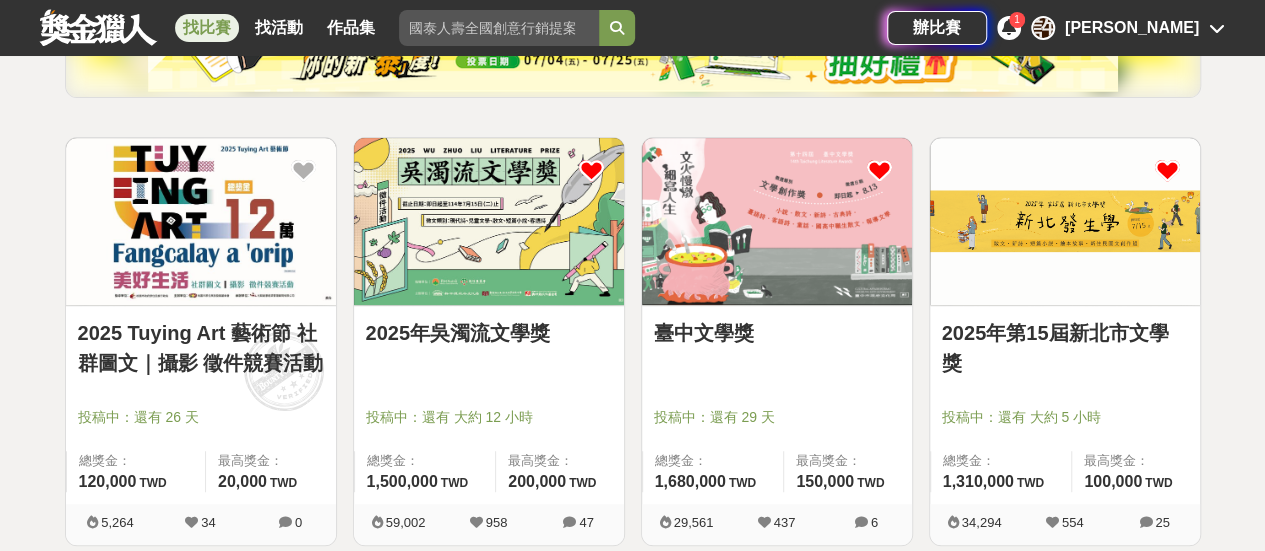click on "2025年吳濁流文學獎" at bounding box center [489, 333] 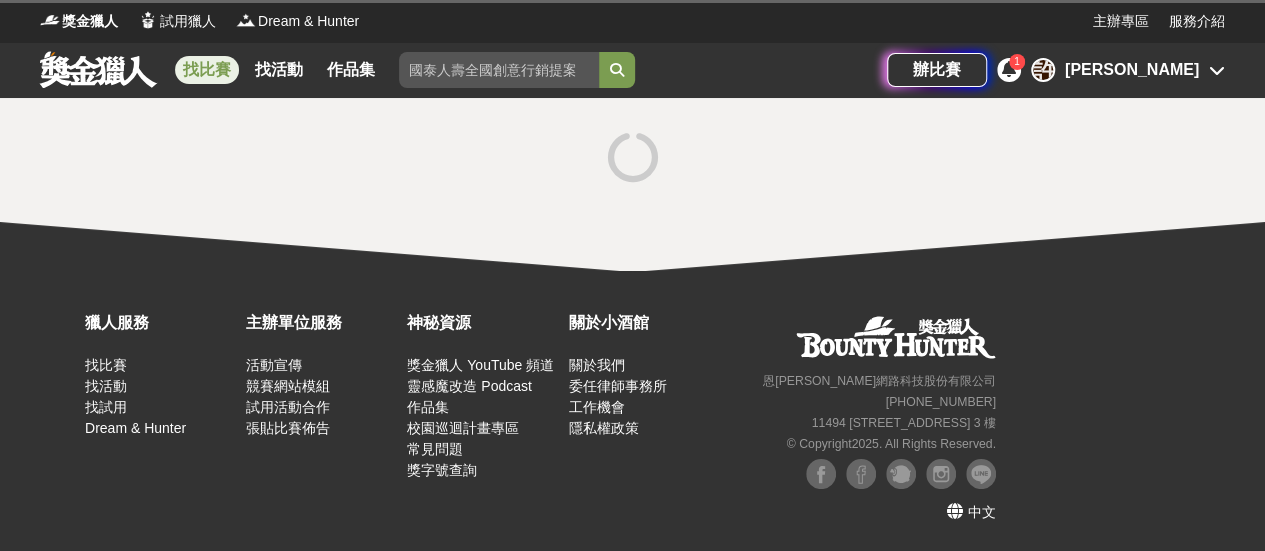 scroll, scrollTop: 0, scrollLeft: 0, axis: both 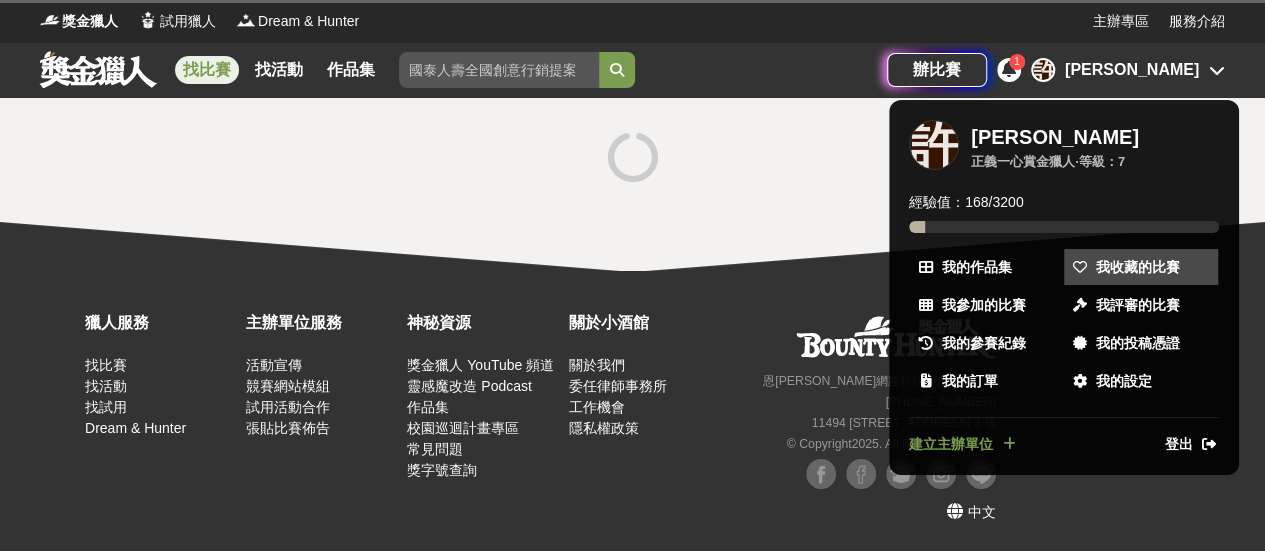 click on "我收藏的比賽" at bounding box center [1138, 267] 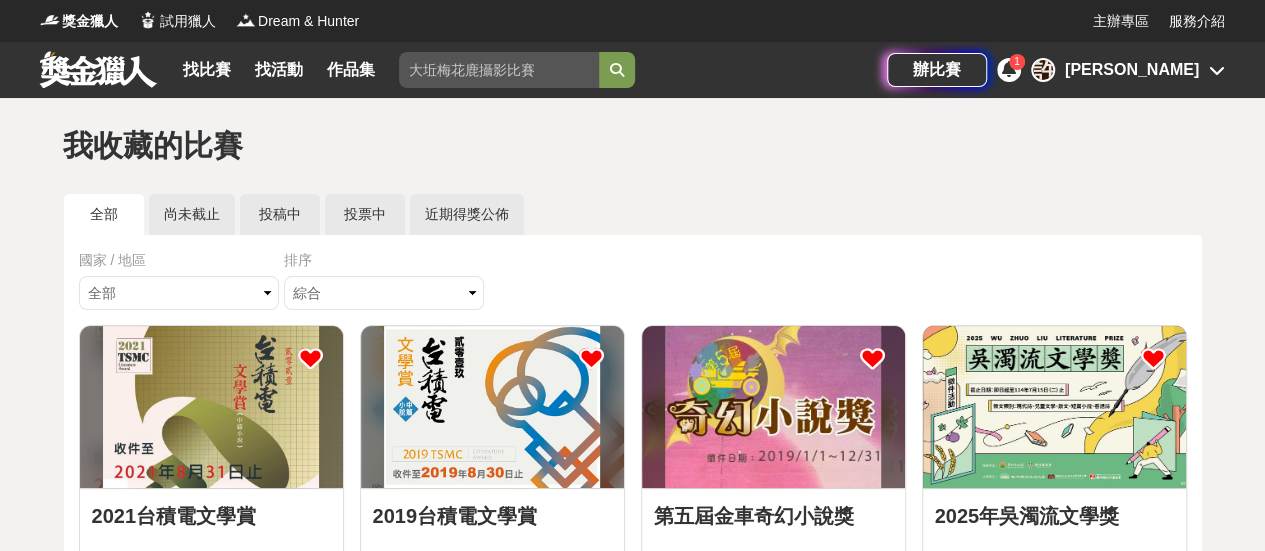 scroll, scrollTop: 100, scrollLeft: 0, axis: vertical 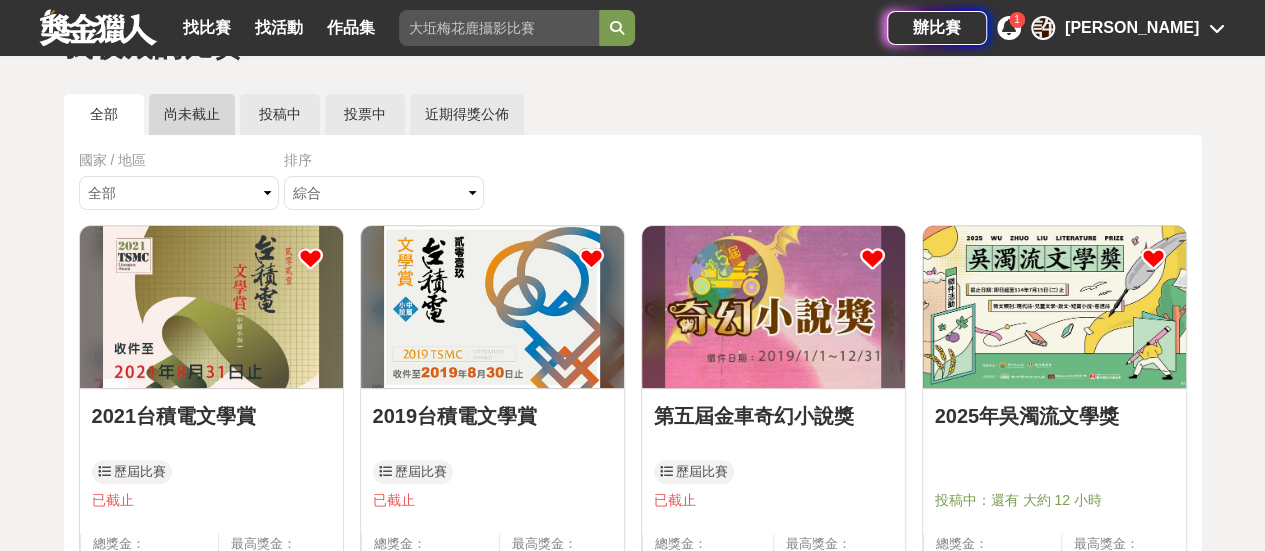 click on "尚未截止" at bounding box center (192, 114) 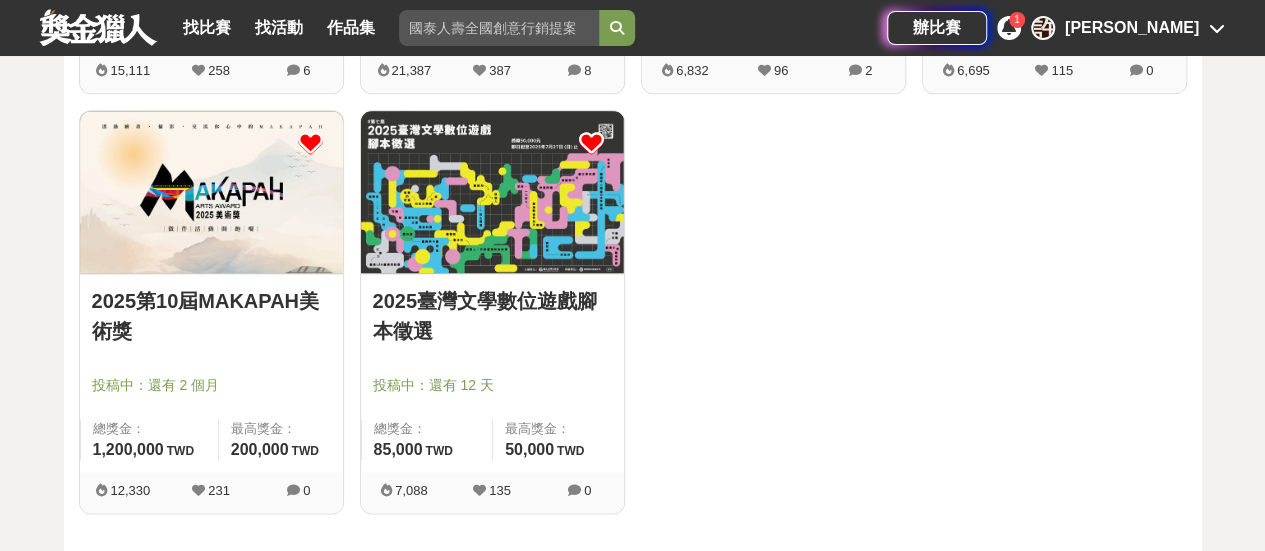 scroll, scrollTop: 1200, scrollLeft: 0, axis: vertical 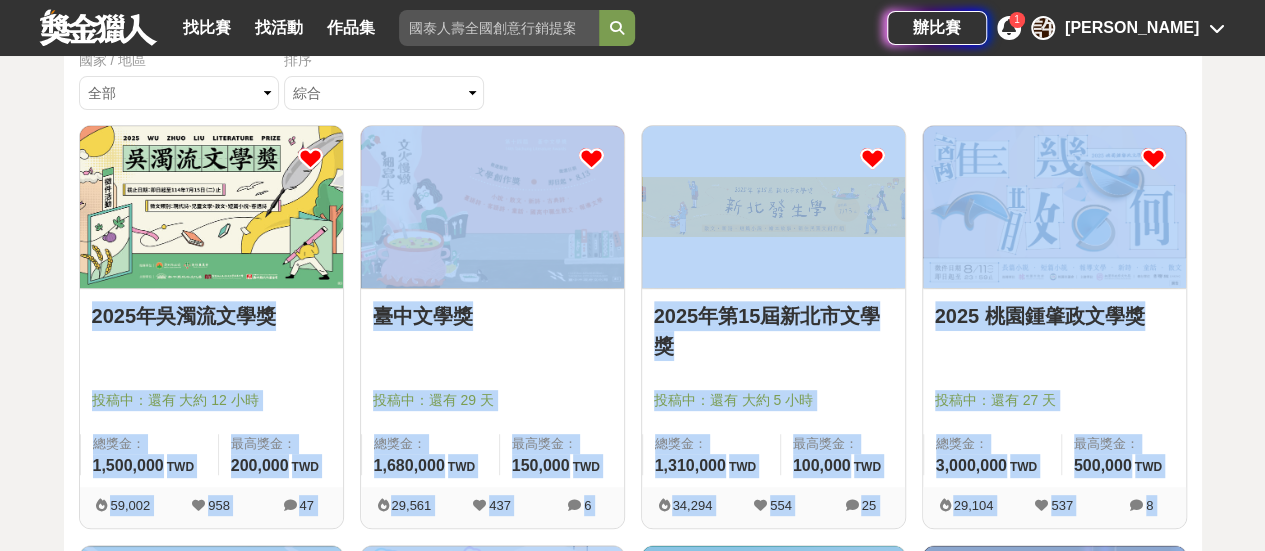 drag, startPoint x: 692, startPoint y: 347, endPoint x: 130, endPoint y: 157, distance: 593.24866 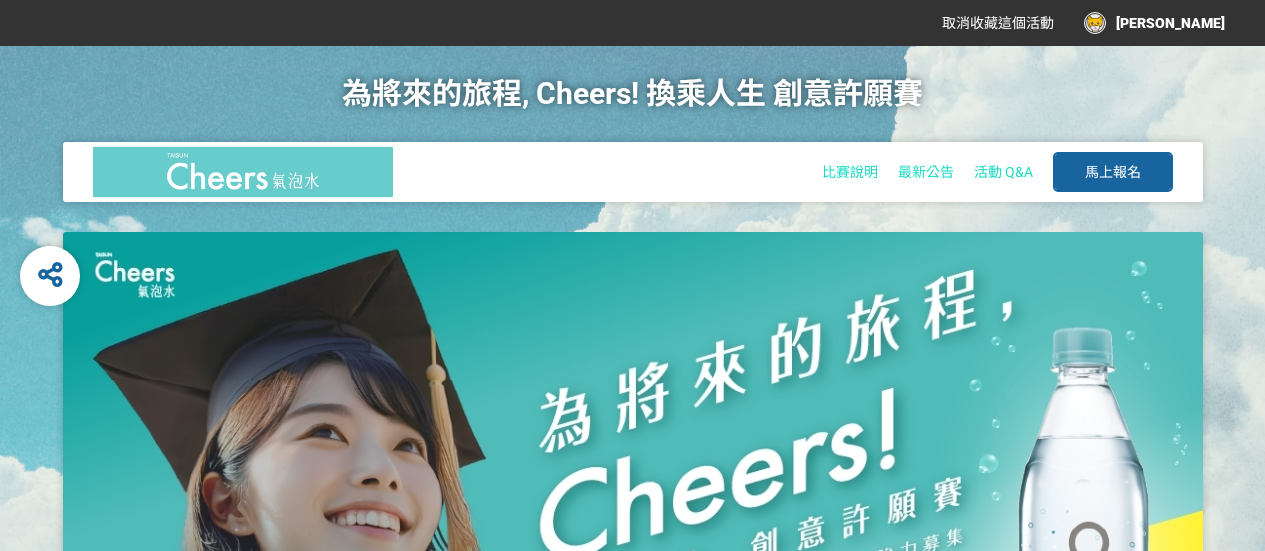 scroll, scrollTop: 0, scrollLeft: 0, axis: both 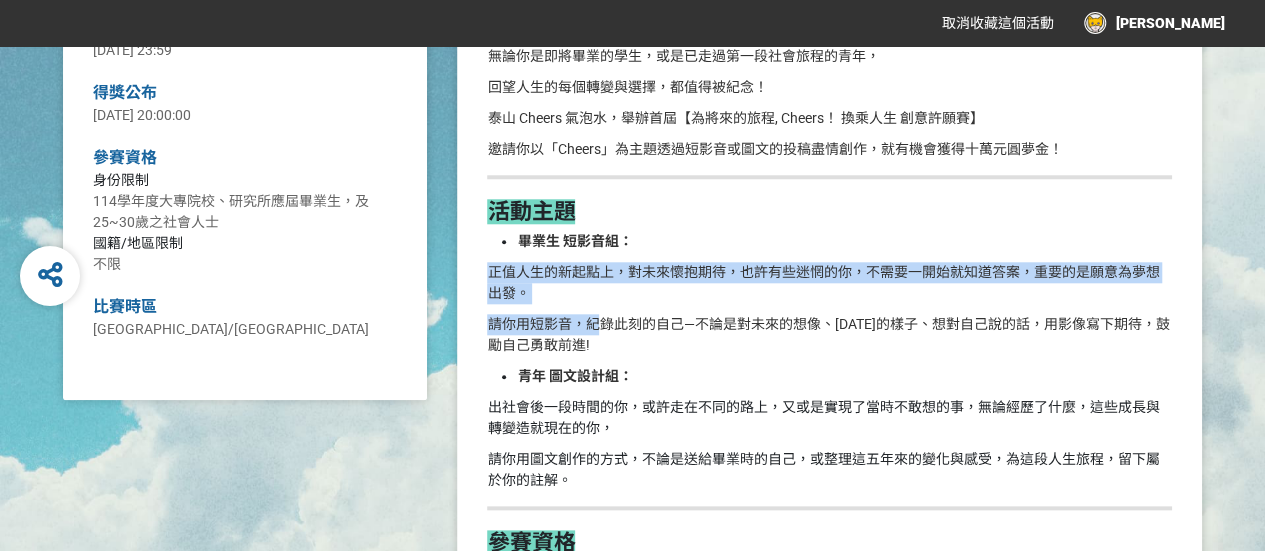 drag, startPoint x: 487, startPoint y: 268, endPoint x: 604, endPoint y: 321, distance: 128.44453 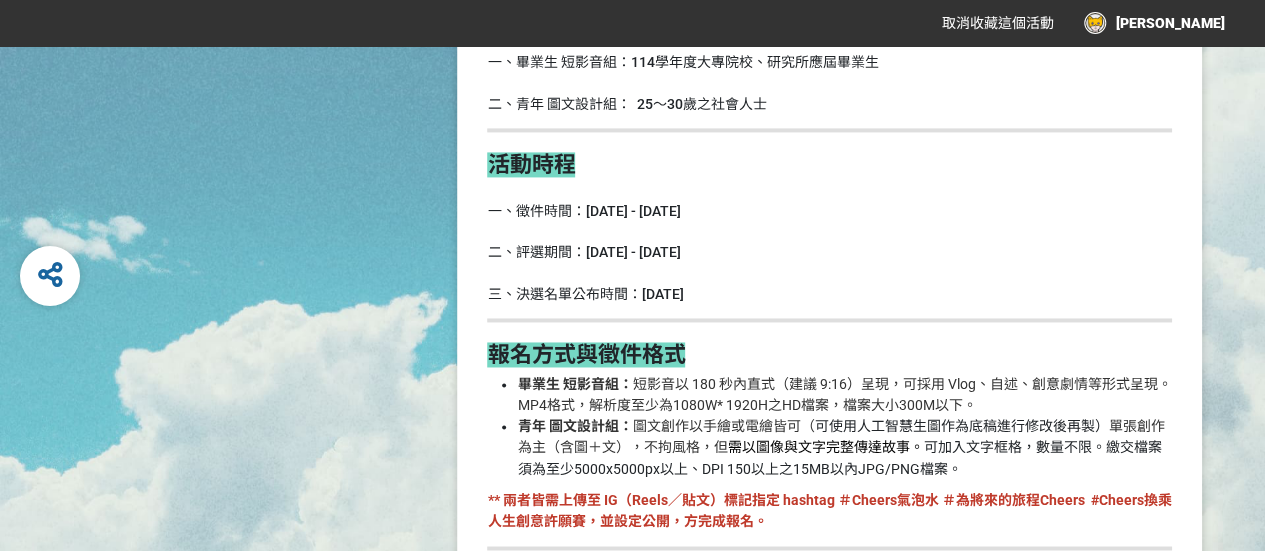 scroll, scrollTop: 1500, scrollLeft: 0, axis: vertical 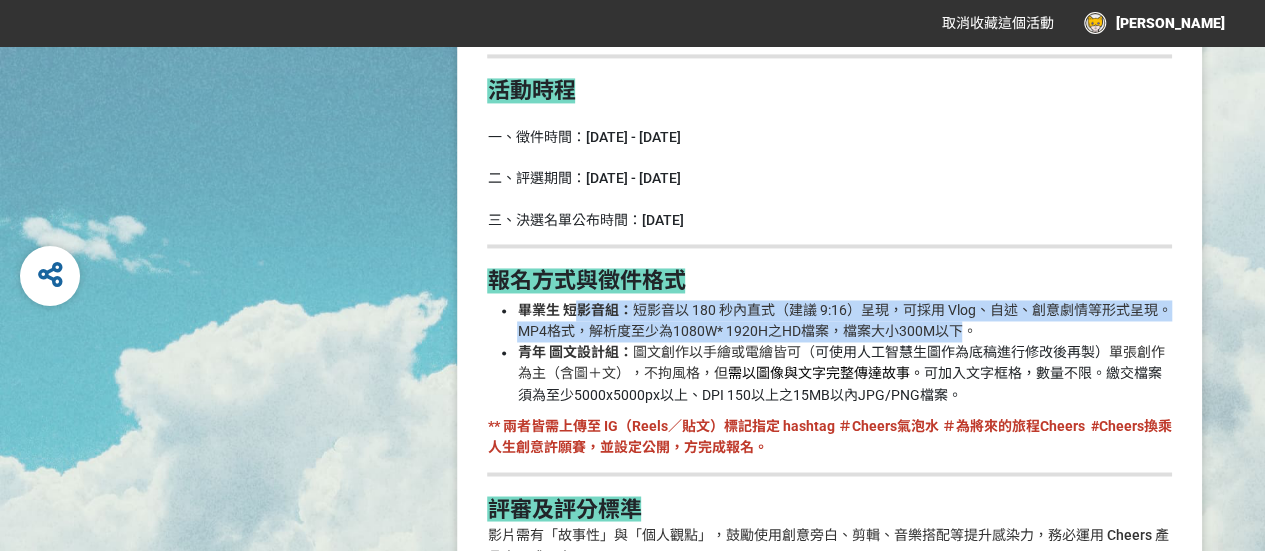 drag, startPoint x: 667, startPoint y: 307, endPoint x: 983, endPoint y: 330, distance: 316.8359 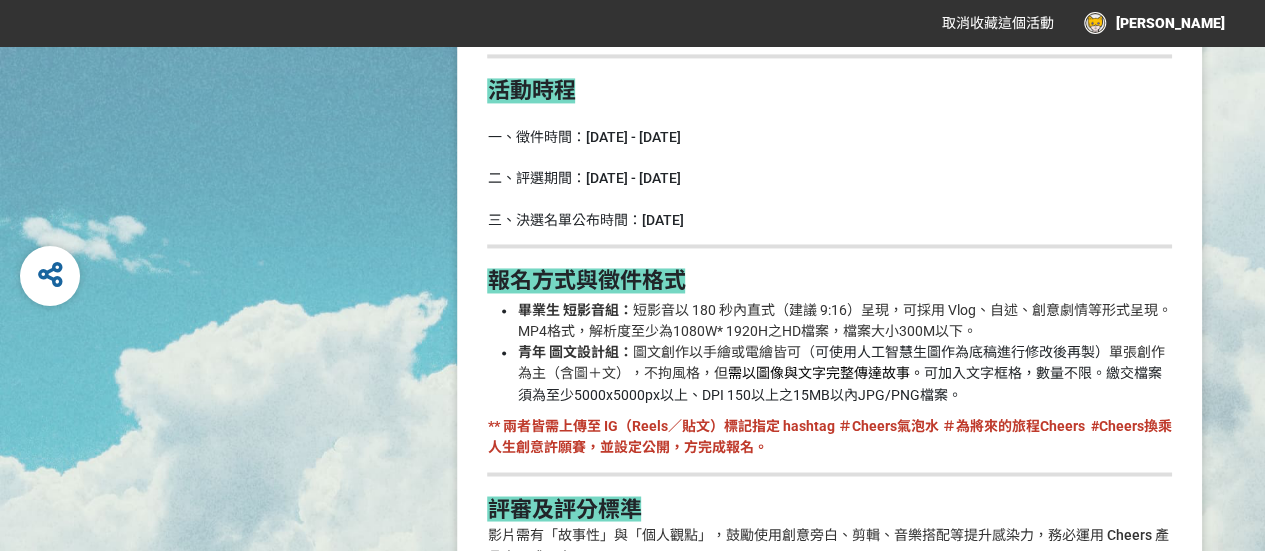 click on "可加入文字框格，數量不限。繳交檔案須為至少5000x5000px以上、DPI 150以上之15MB以內JPG/PNG檔案。" at bounding box center [839, 383] 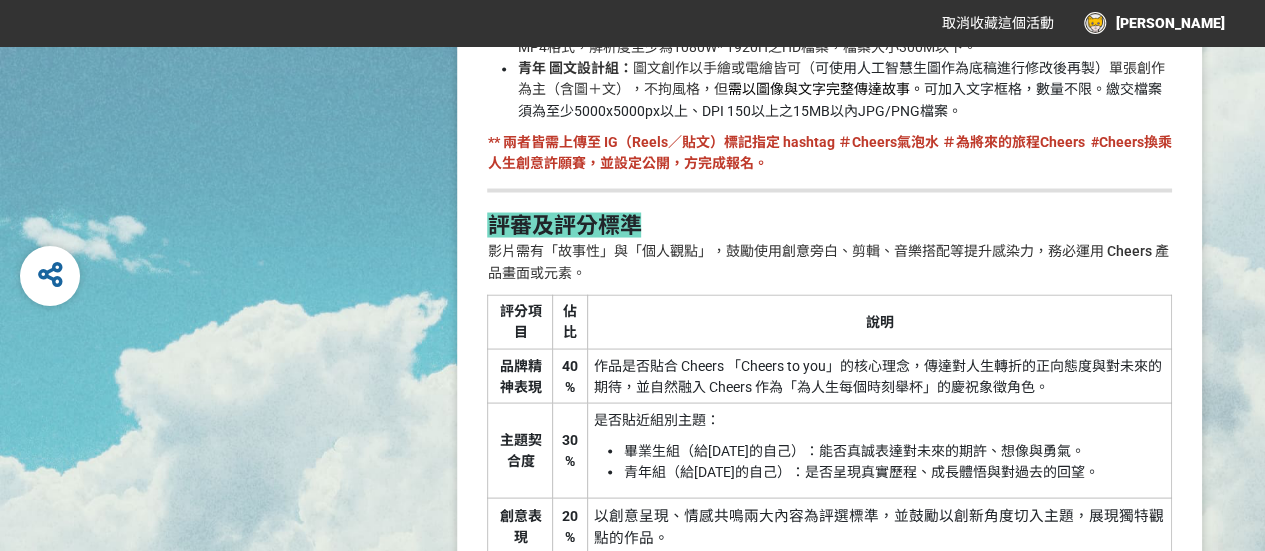 scroll, scrollTop: 1800, scrollLeft: 0, axis: vertical 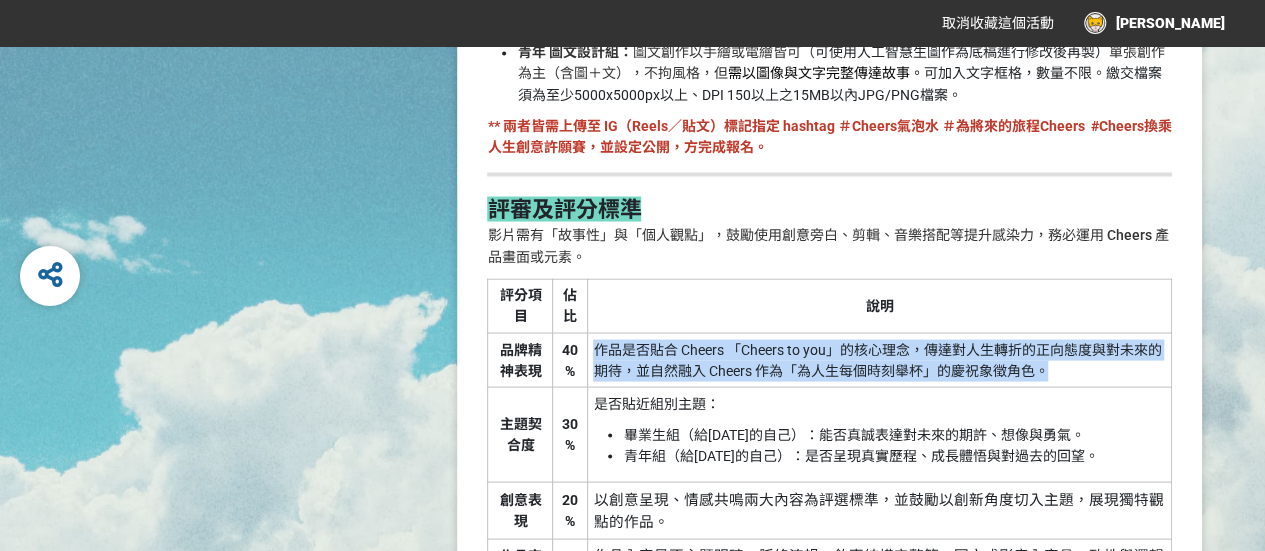 drag, startPoint x: 595, startPoint y: 350, endPoint x: 1053, endPoint y: 373, distance: 458.57715 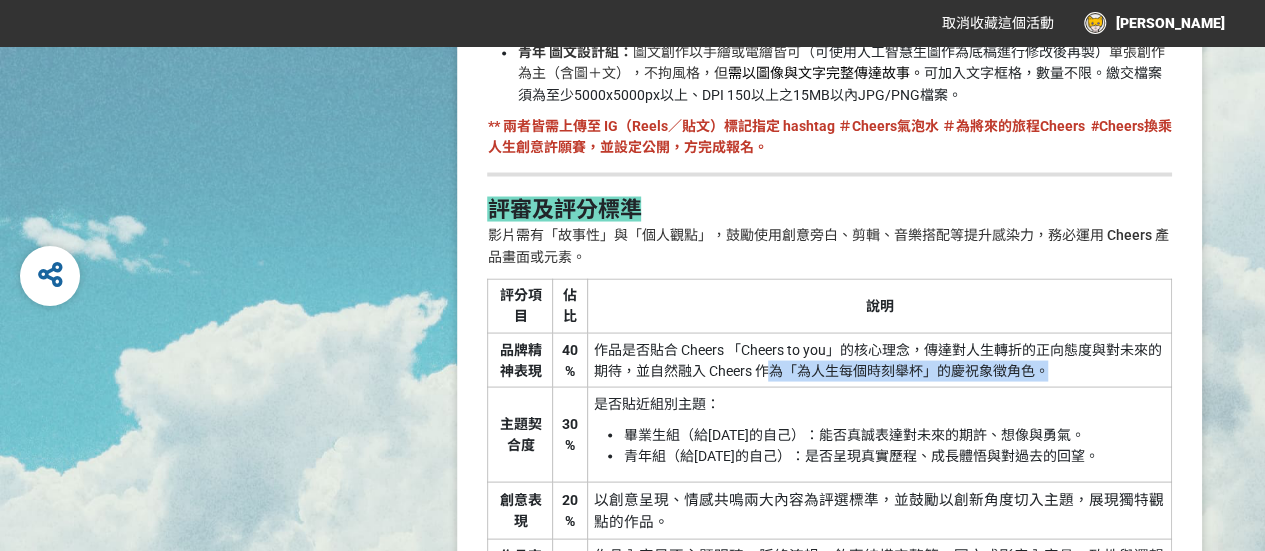 drag, startPoint x: 766, startPoint y: 373, endPoint x: 1075, endPoint y: 366, distance: 309.07928 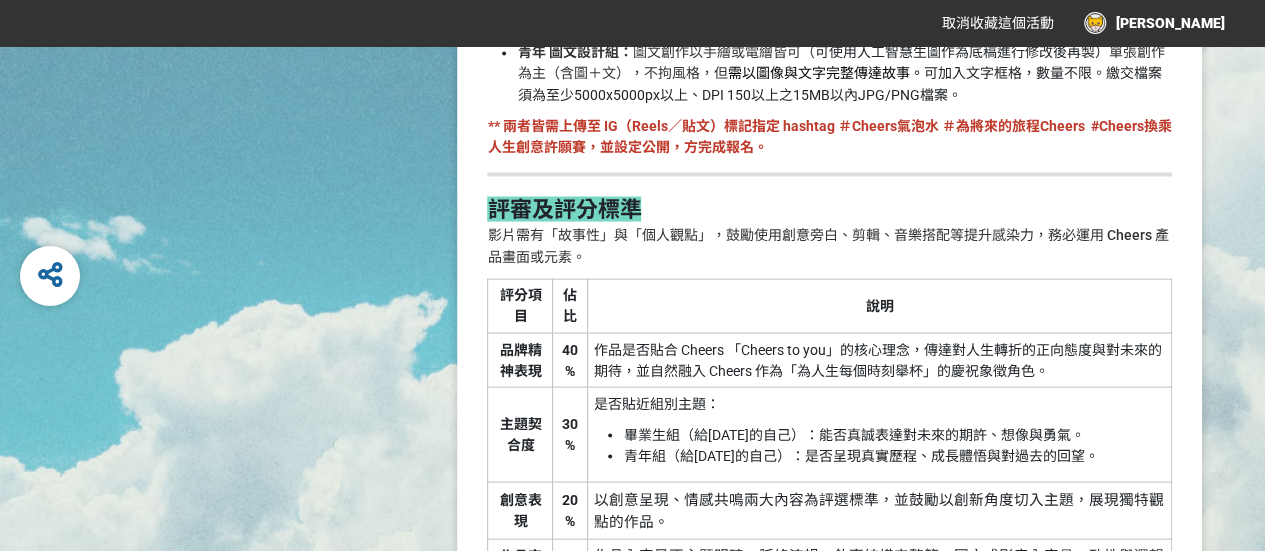 click on "是否貼近組別主題： 畢業生組（給五年後的自己）：能否真誠表達對未來的期許、想像與勇氣。 青年組（給五年前的自己）：是否呈現真實歷程、成長體悟與對過去的回望。" at bounding box center [879, 434] 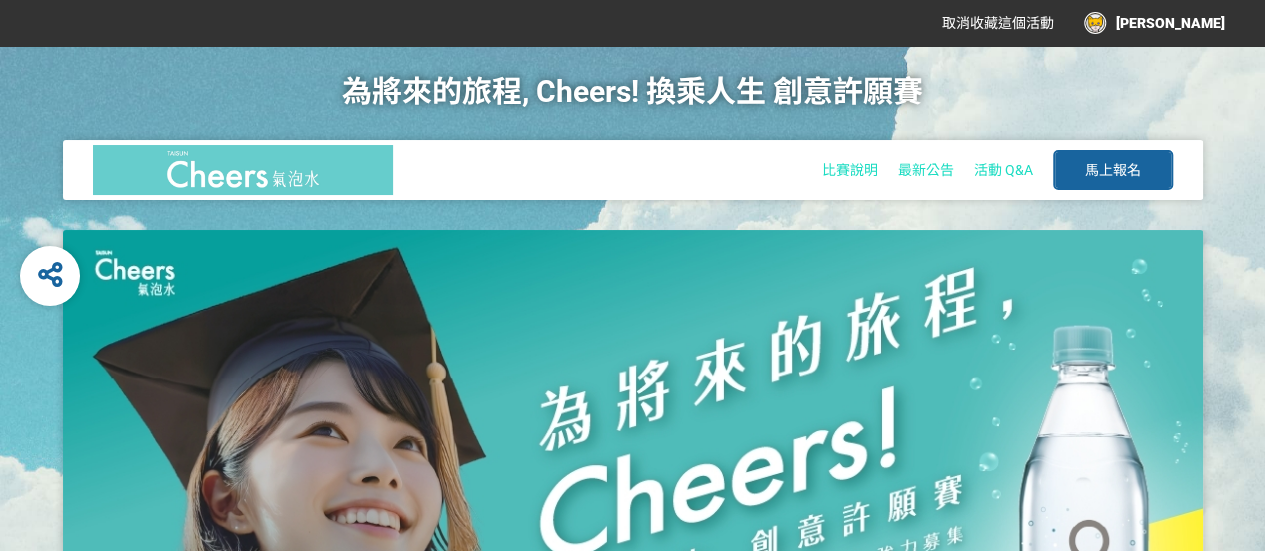 scroll, scrollTop: 0, scrollLeft: 0, axis: both 